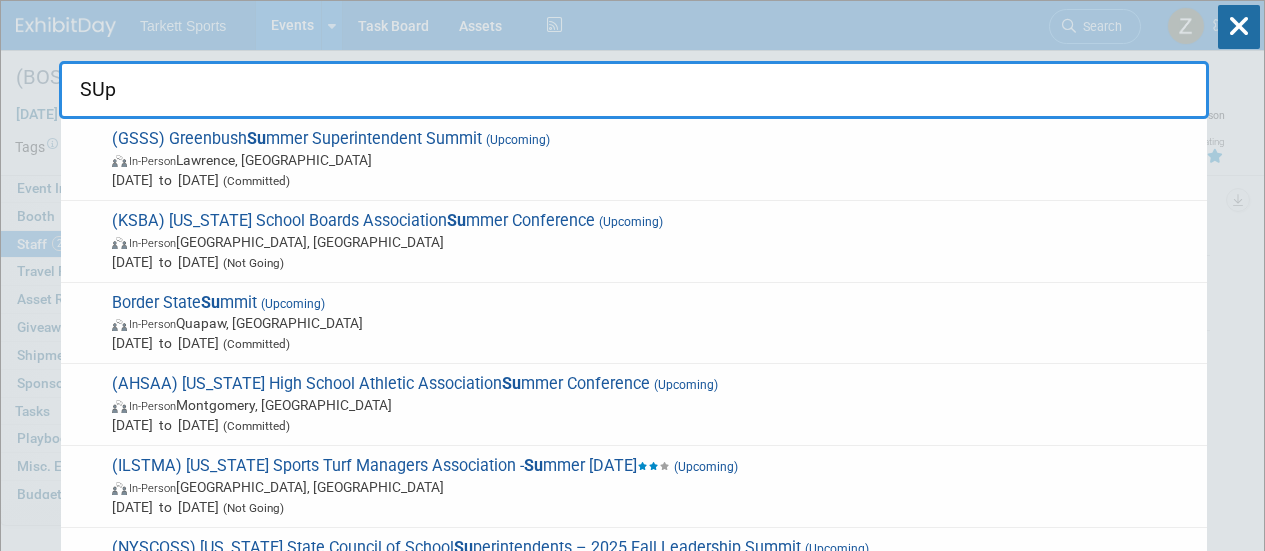 scroll, scrollTop: 0, scrollLeft: 0, axis: both 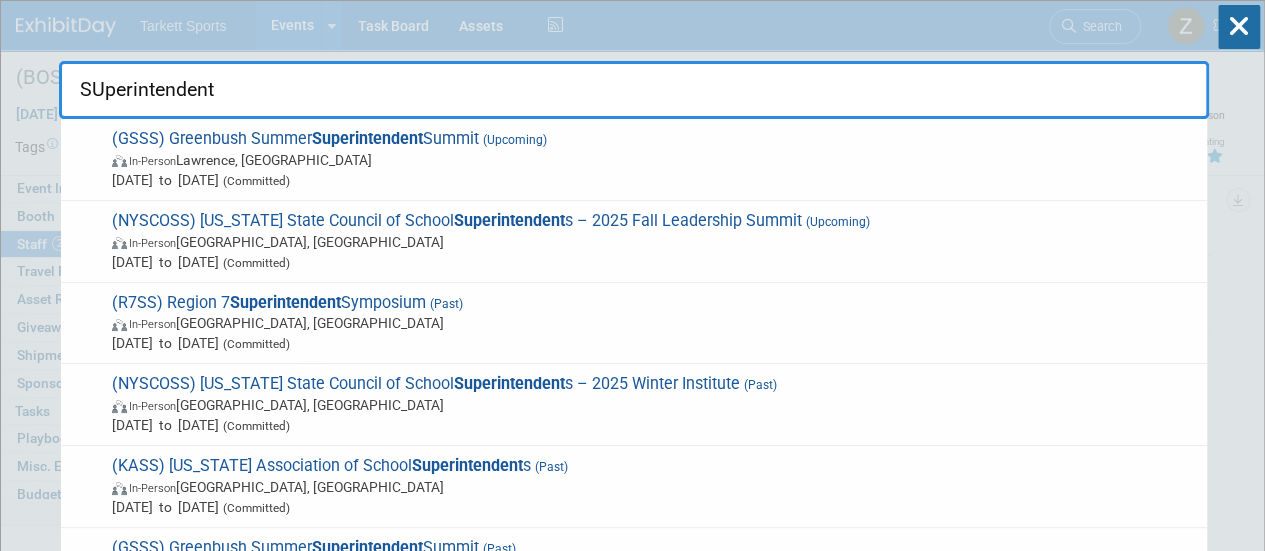 click on "SUperintendent" at bounding box center (634, 90) 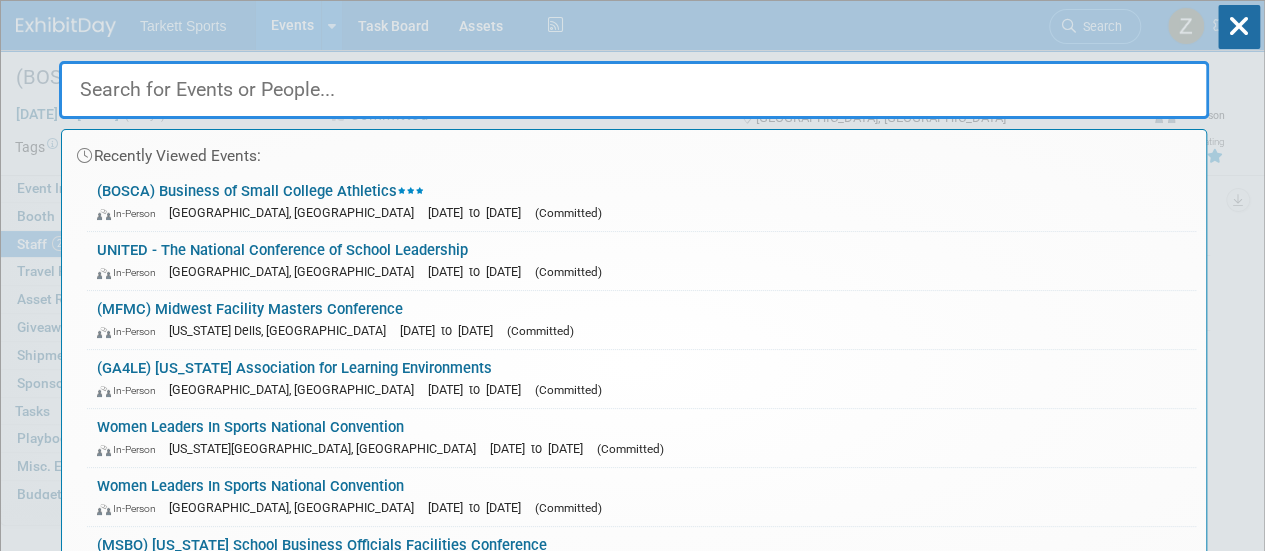 type 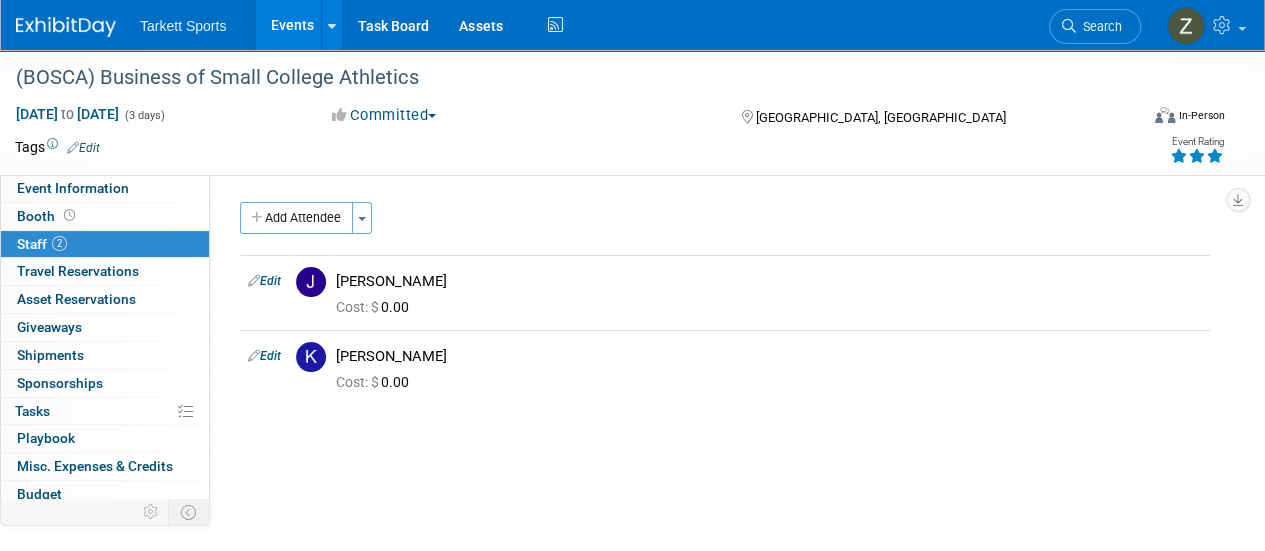click on "Events" at bounding box center (292, 25) 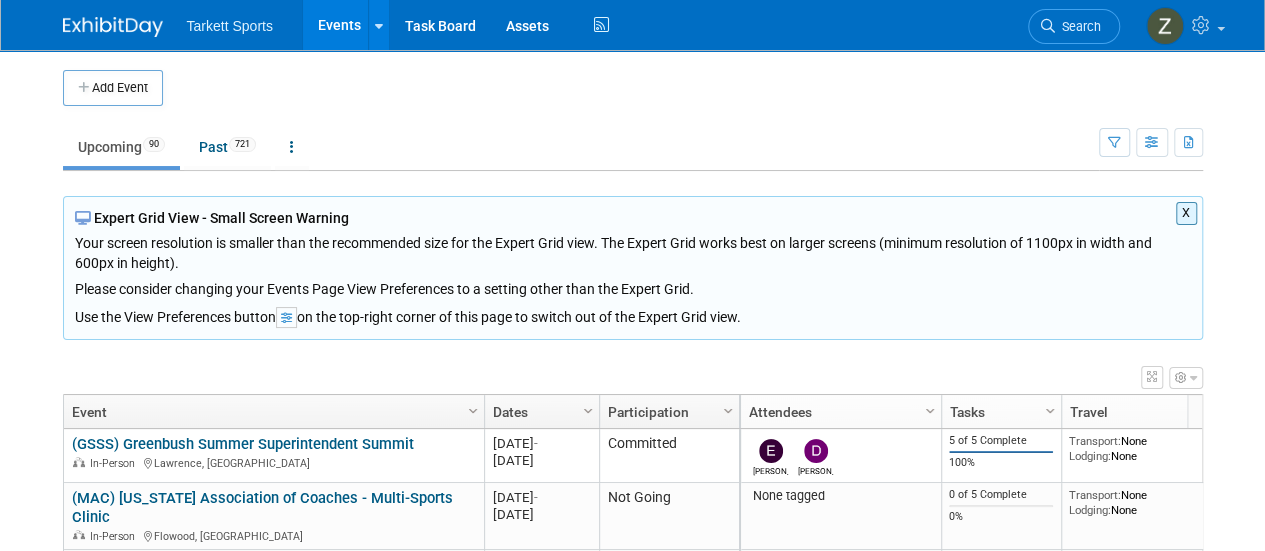 scroll, scrollTop: 281, scrollLeft: 0, axis: vertical 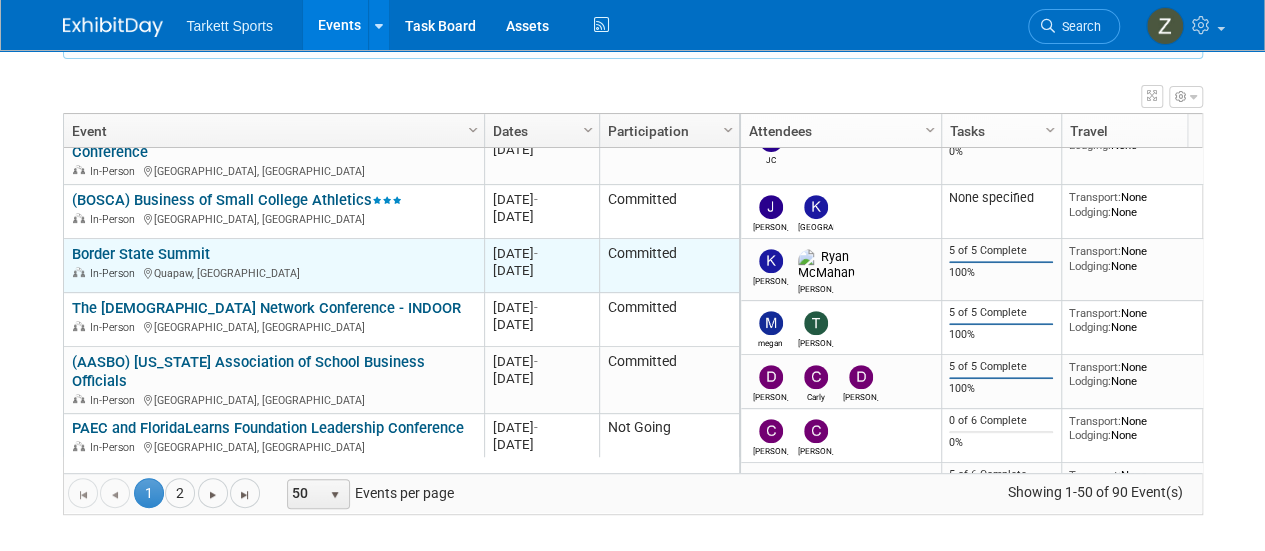 click on "In-Person
Quapaw, OK" at bounding box center [273, 272] 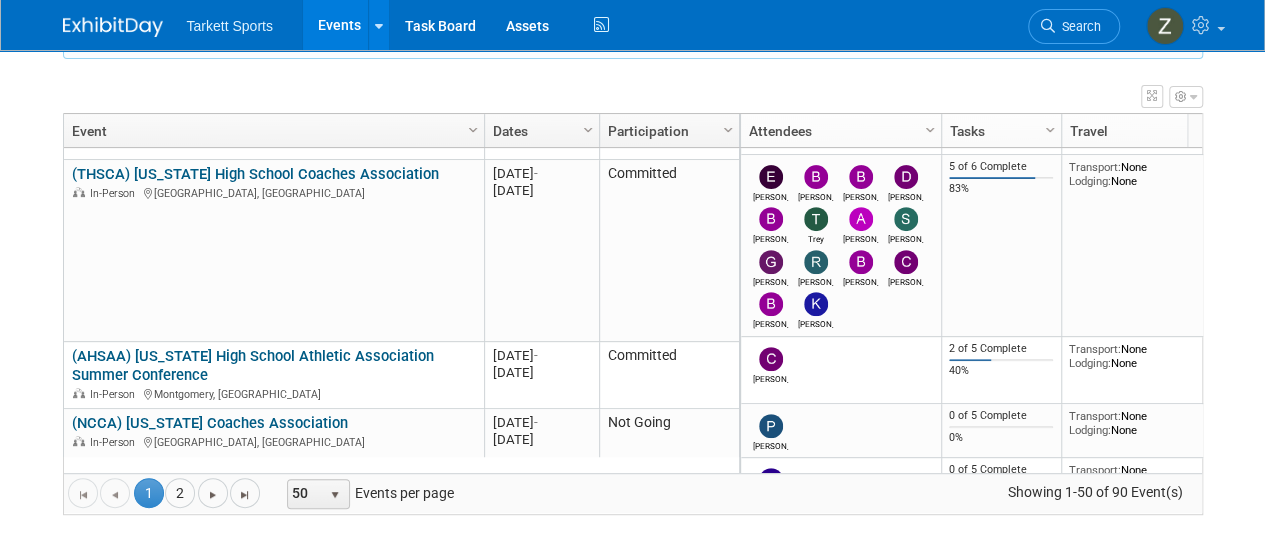 click on "Tarkett Sports
Events
Add Event
Bulk Upload Events
Shareable Event Boards
Recently Viewed Events:
(BOSCA) Business of Small College Athletics
Oak Brook, IL
Jul 13, 2025  to  Jul 15, 2025
UNITED - The National Conference of School Leadership
Seattle, WA
Jul 10, 2025  to  Jul 12, 2025
(MFMC) Midwest Facility Masters Conference
Wisconsin Dells, WI
Oct 27, 2025  to  Oct 27, 2025
Task Board
Assets
Activity Feed
My Account
My Profile & Preferences
Sync to External Calendar...
Team Workspace
Users and Permissions
Workspace Settings
Metrics & Analytics
Budgeting, ROI & ROO
Annual Budgets (all events)
You've Earned Free Swag ...
Refer & Earn
Contact us
Sign out" at bounding box center [632, -6] 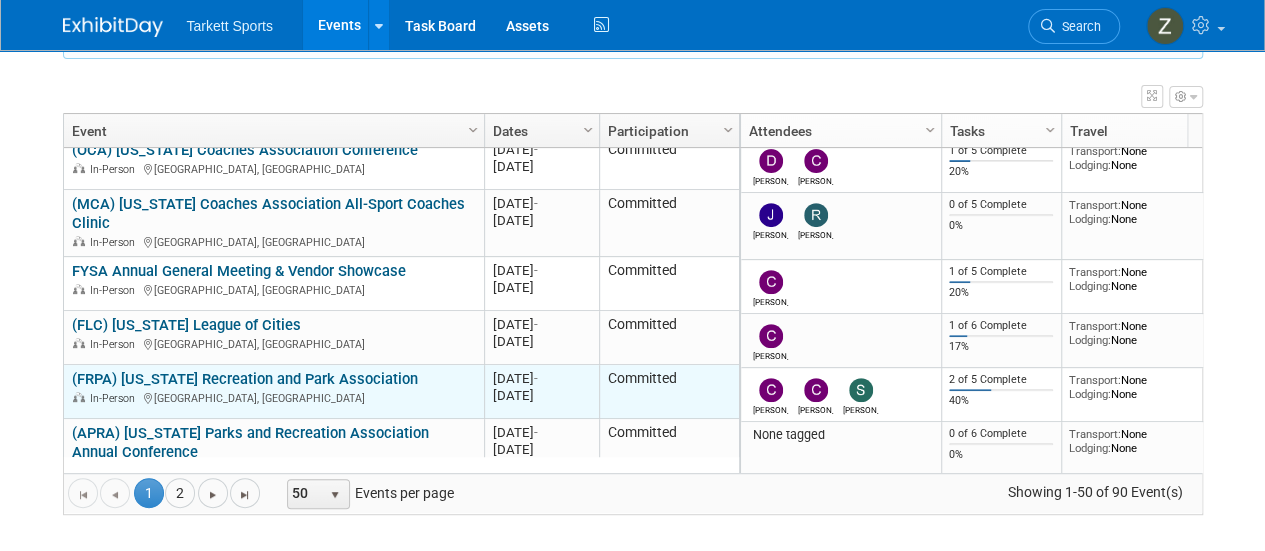 click on "Committed" at bounding box center (669, 392) 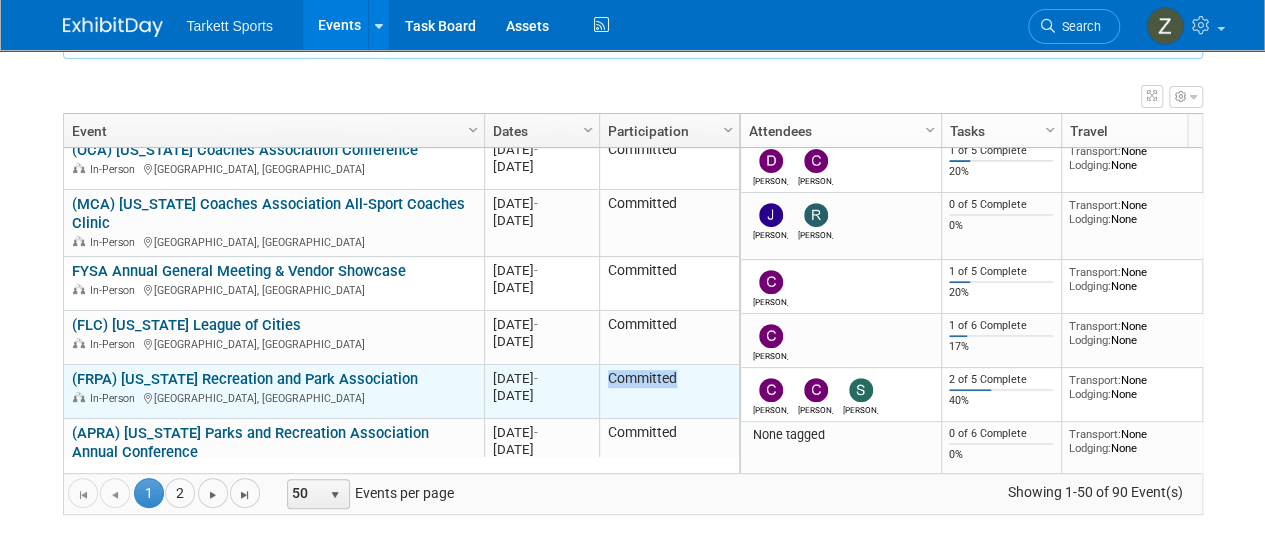 click on "Committed" at bounding box center (669, 392) 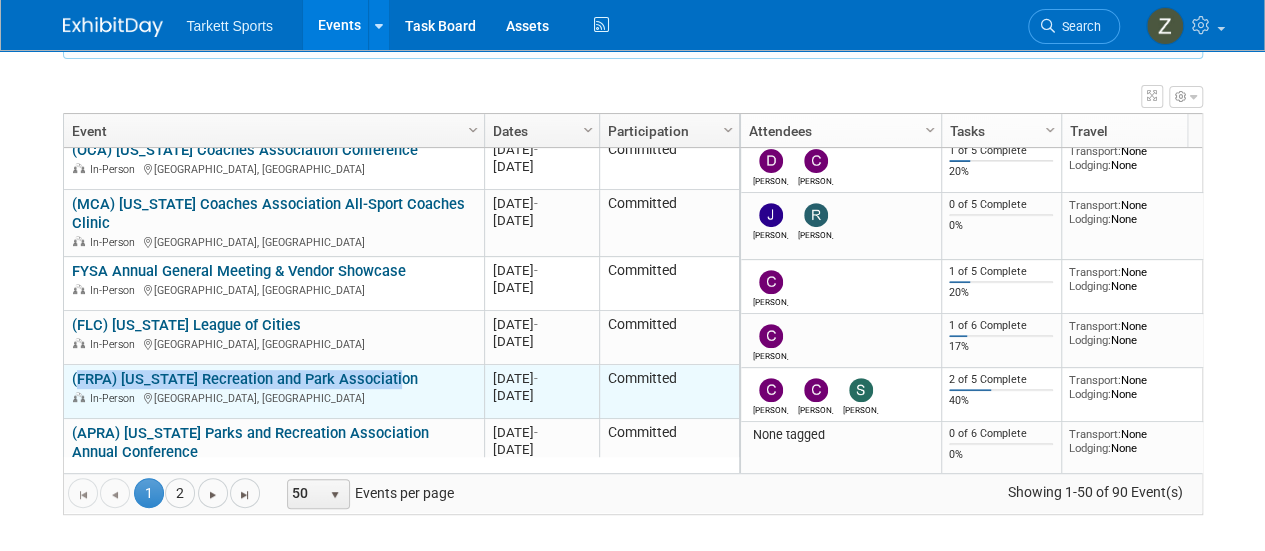 drag, startPoint x: 65, startPoint y: 354, endPoint x: 405, endPoint y: 363, distance: 340.1191 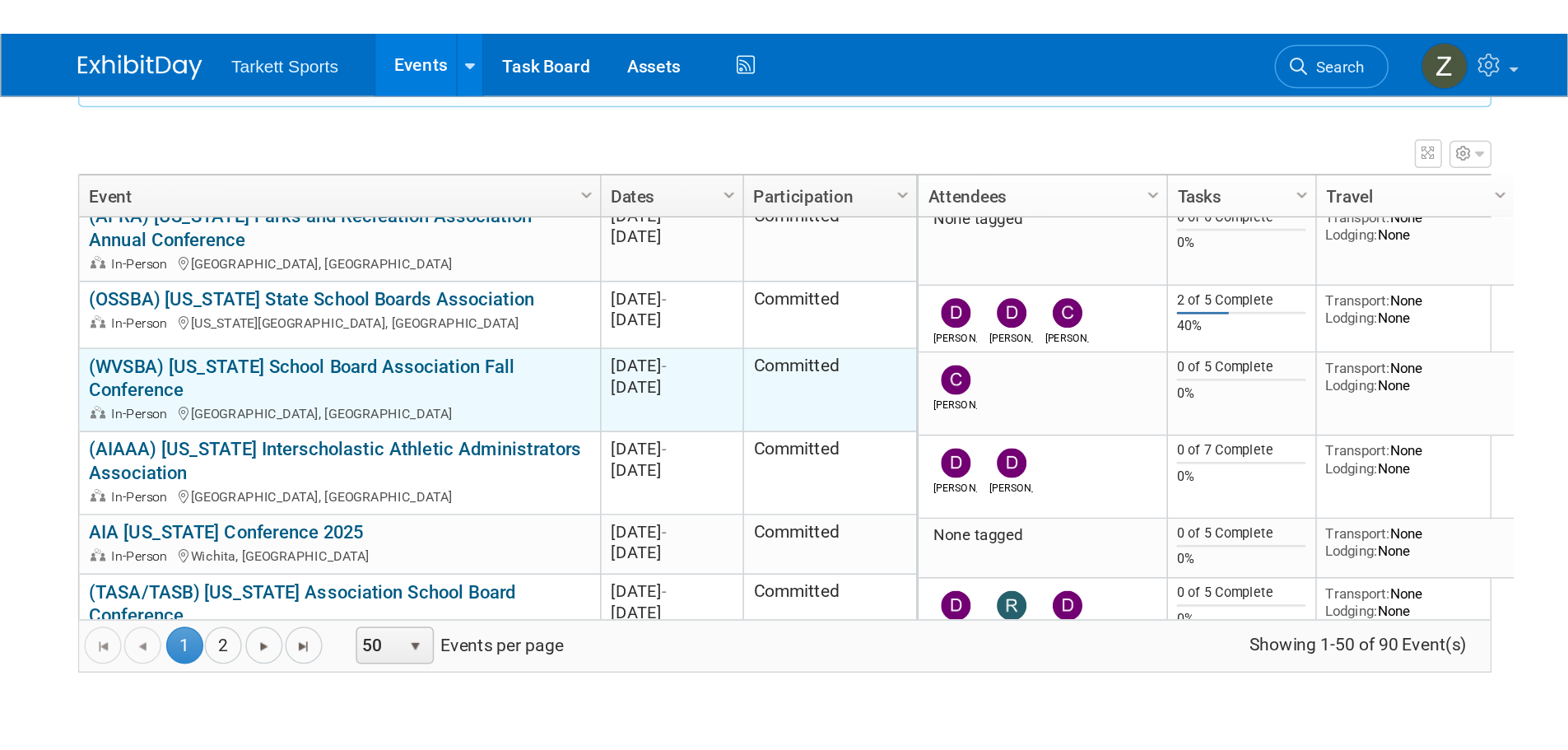 scroll, scrollTop: 0, scrollLeft: 0, axis: both 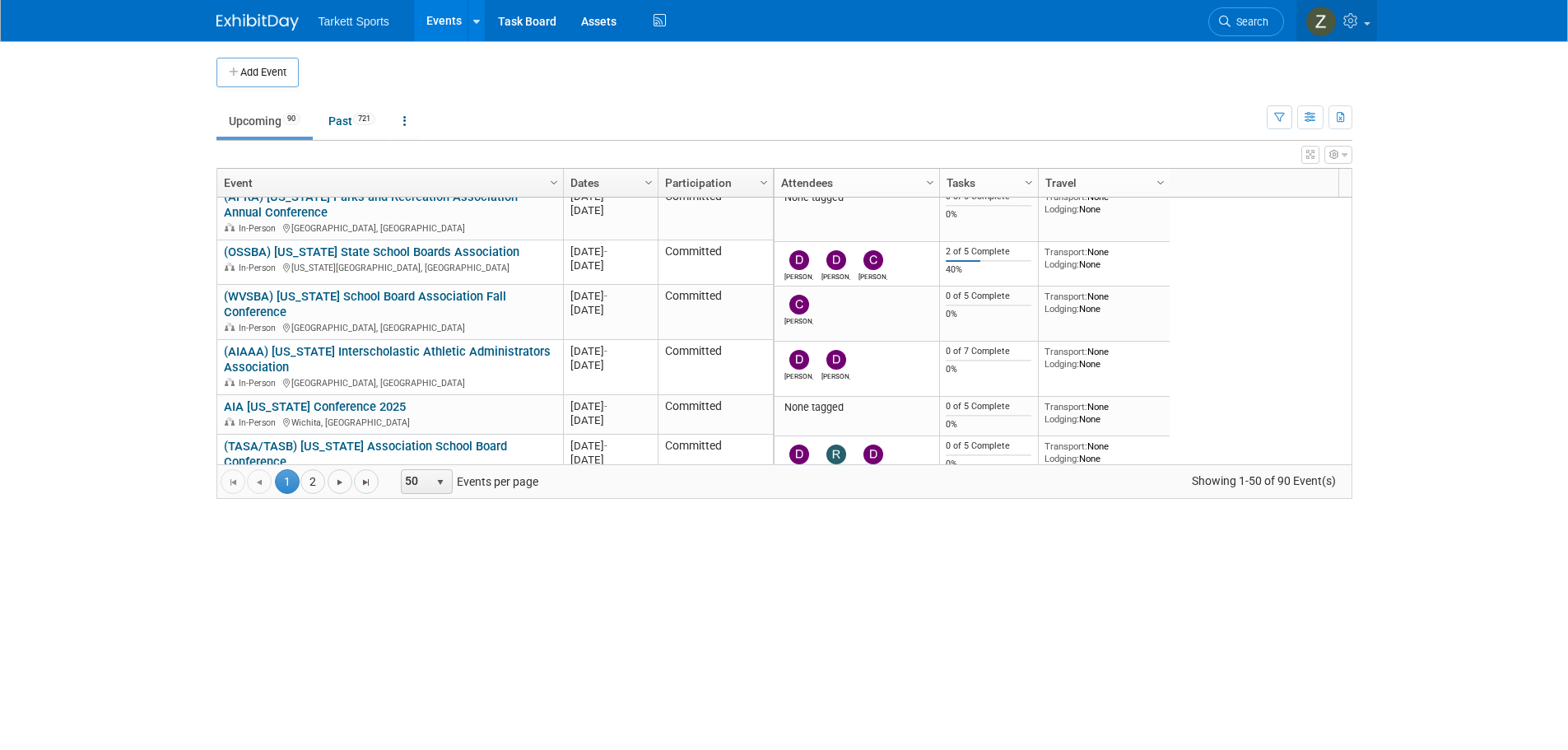click at bounding box center (1352, 21) 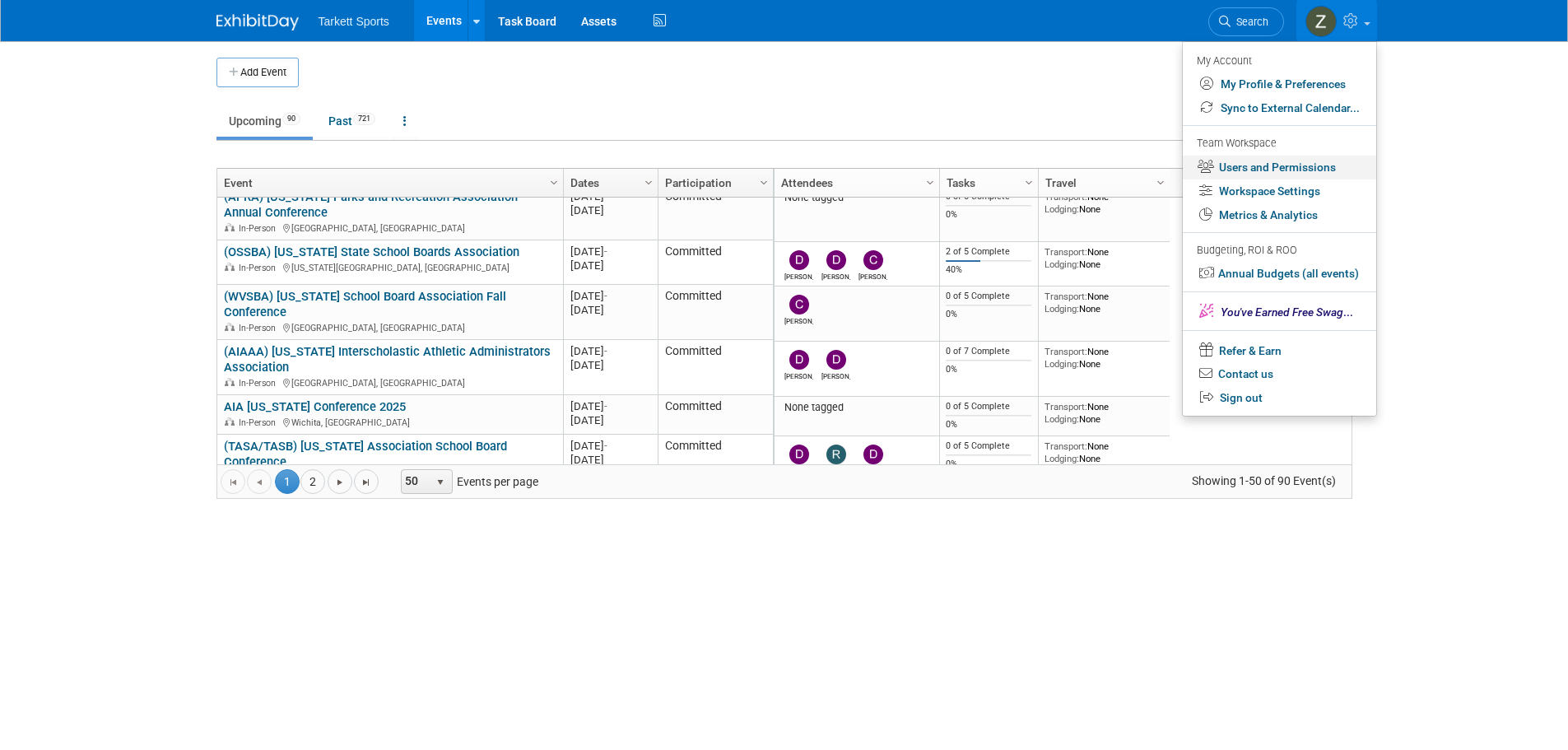 click on "Users and Permissions" at bounding box center (1279, 167) 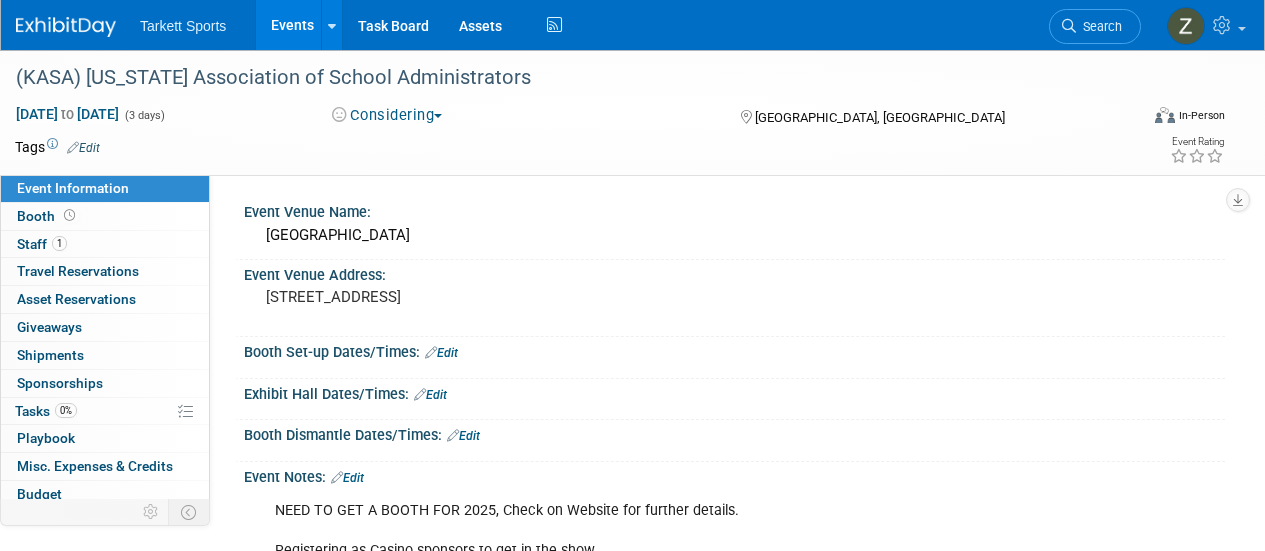scroll, scrollTop: 0, scrollLeft: 0, axis: both 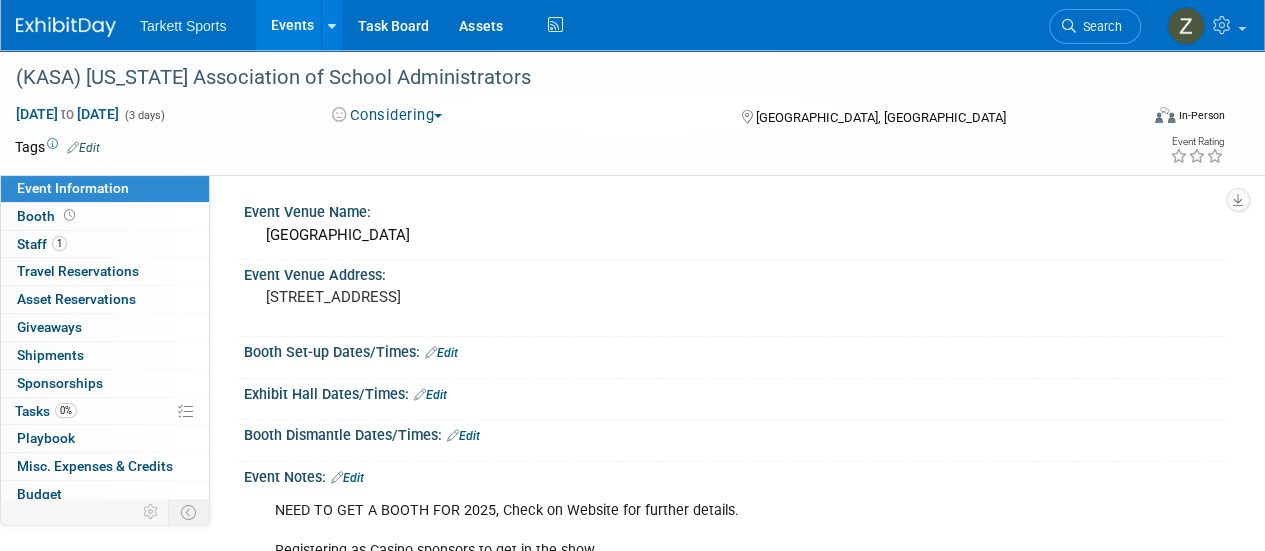 click on "Considering
Committed
Considering
Not Going" at bounding box center (516, 116) 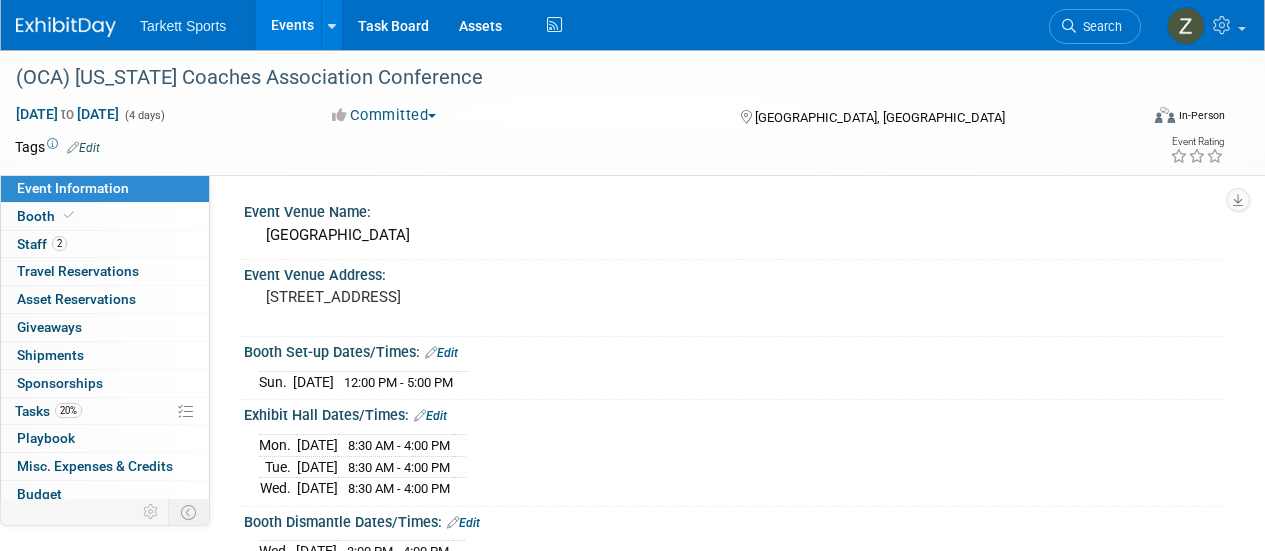 scroll, scrollTop: 0, scrollLeft: 0, axis: both 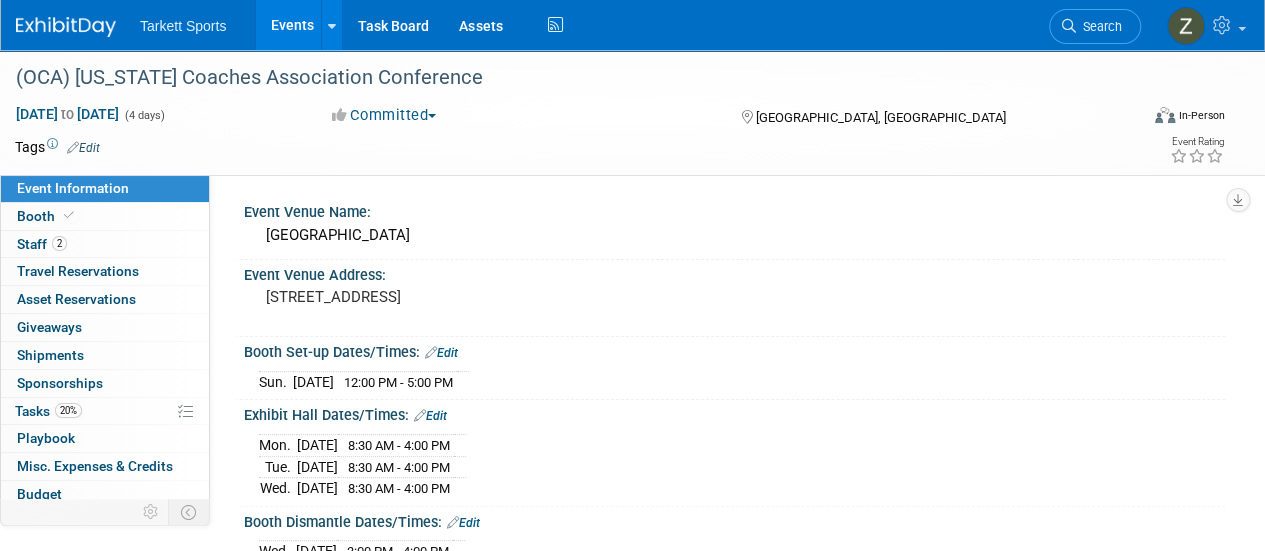 drag, startPoint x: 1127, startPoint y: 185, endPoint x: 1110, endPoint y: 193, distance: 18.788294 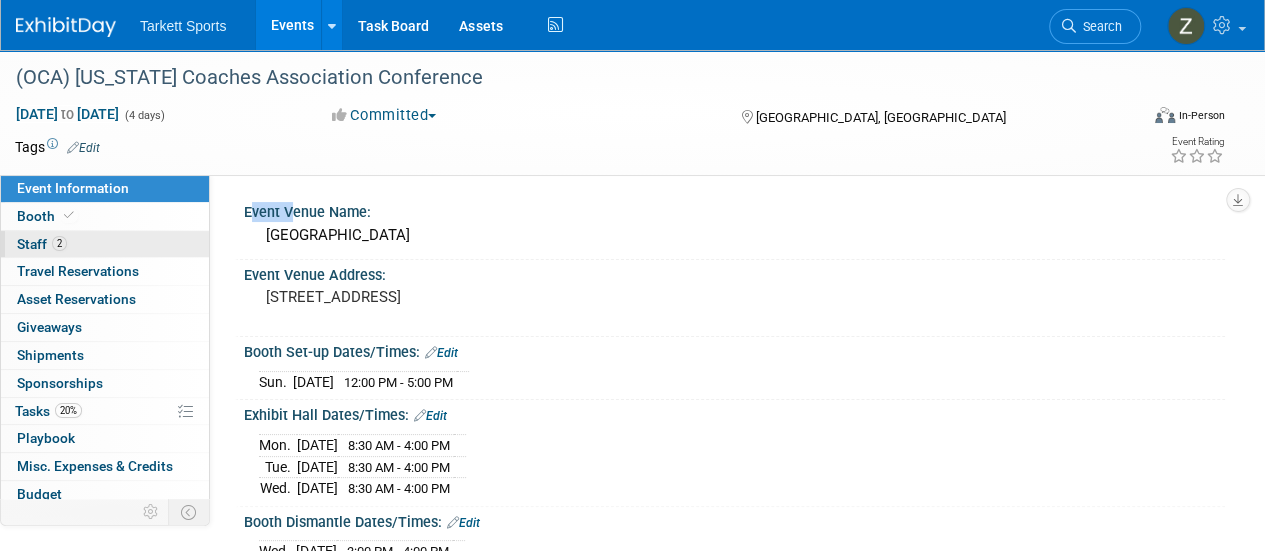 click on "2
Staff 2" at bounding box center [105, 244] 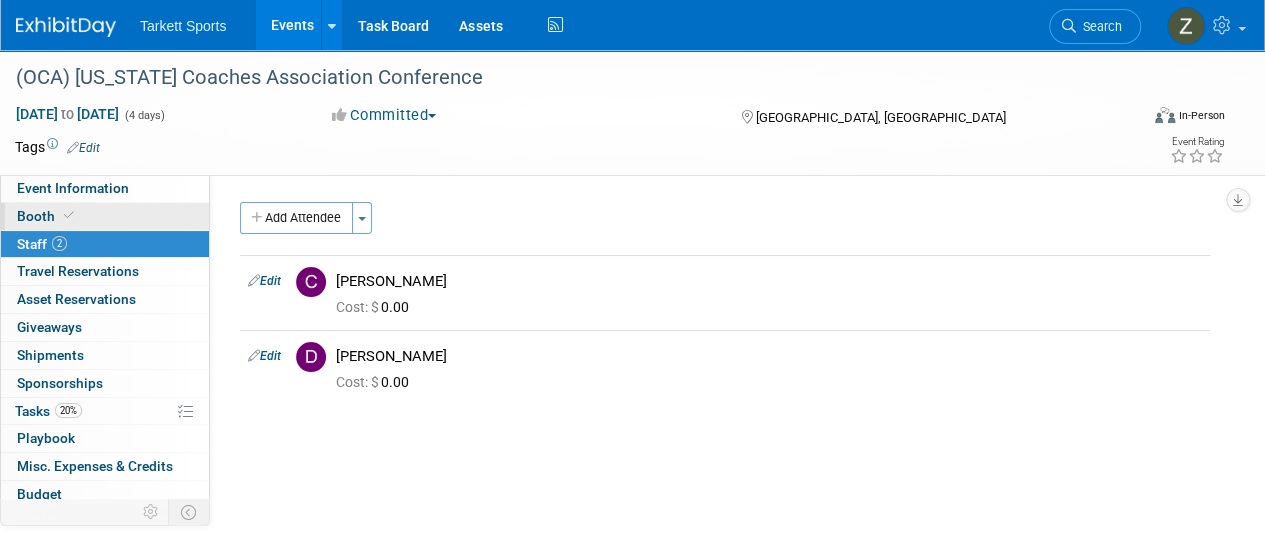 click on "Booth" at bounding box center [105, 216] 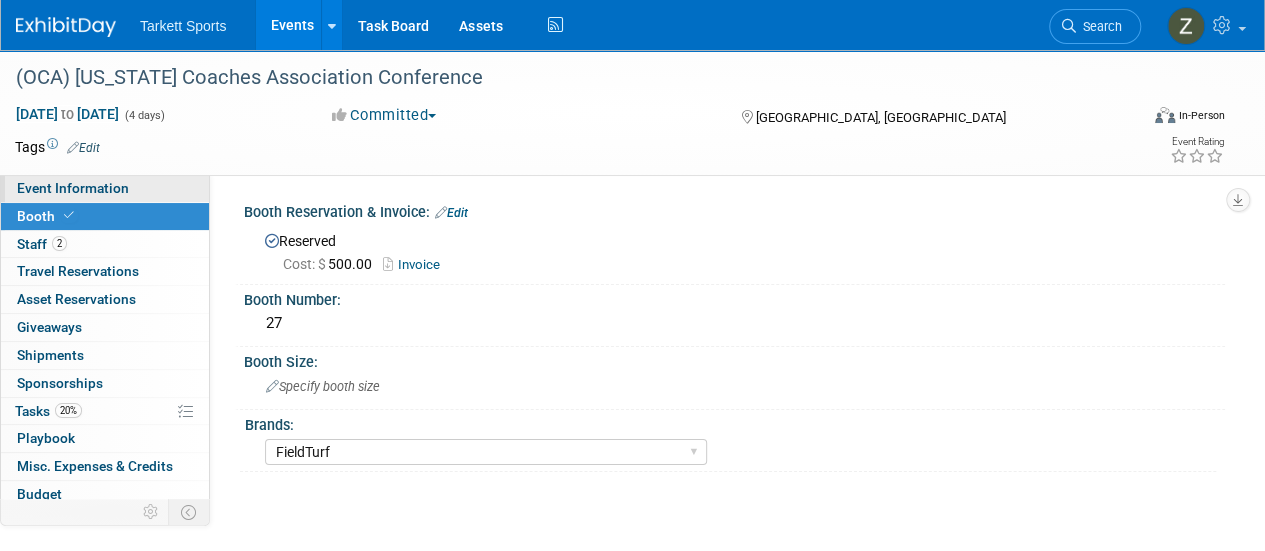 click on "Event Information" at bounding box center [73, 188] 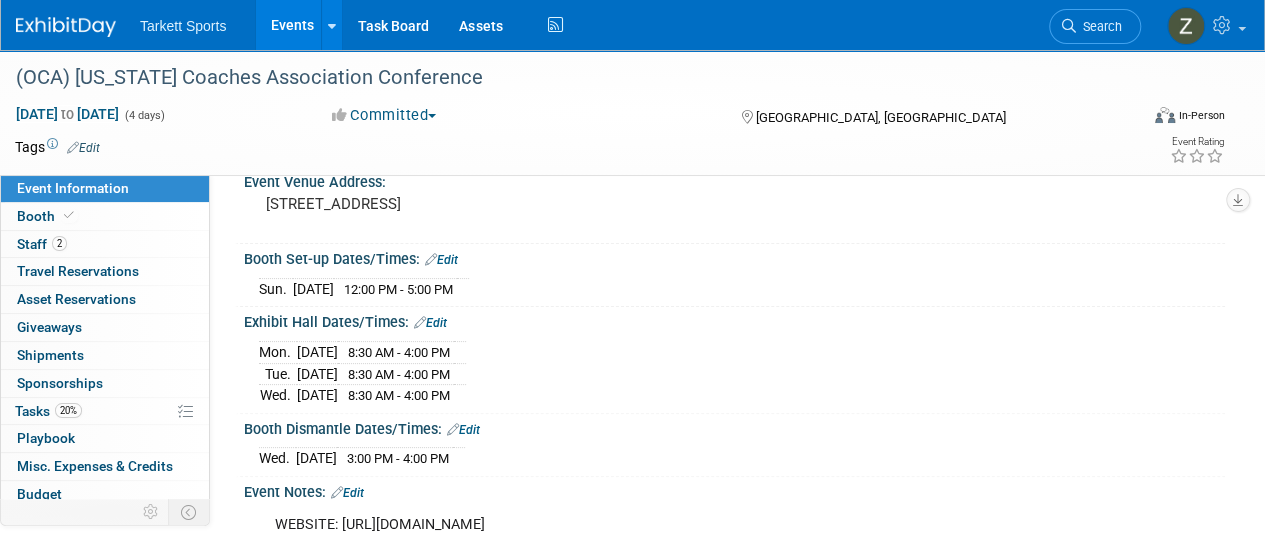 scroll, scrollTop: 94, scrollLeft: 0, axis: vertical 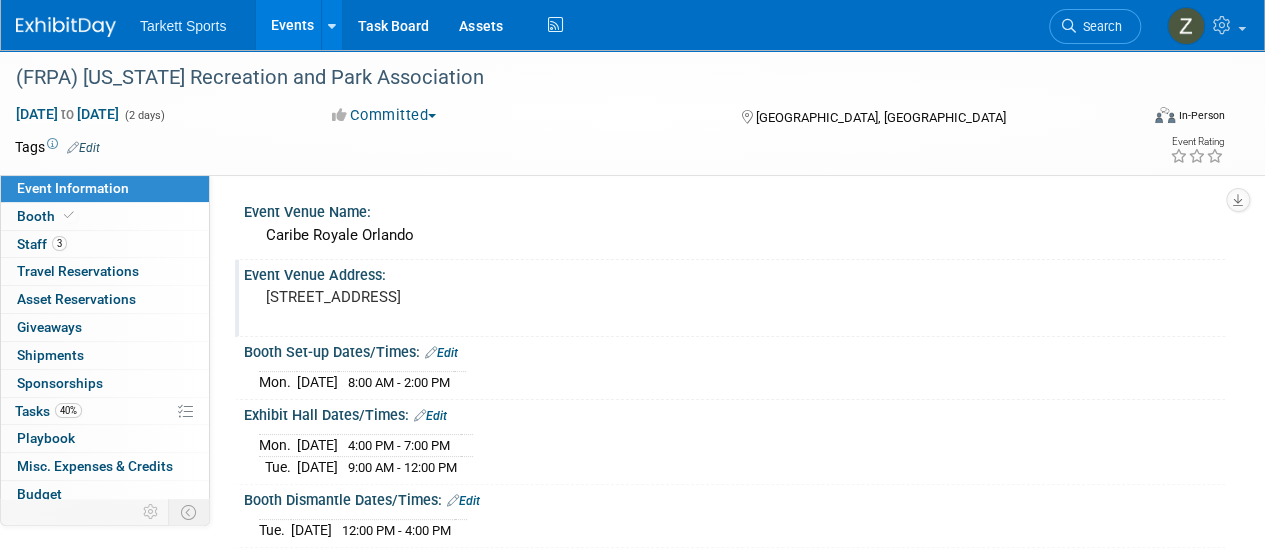 click on "Event Venue Address:
[STREET_ADDRESS]" at bounding box center (730, 298) 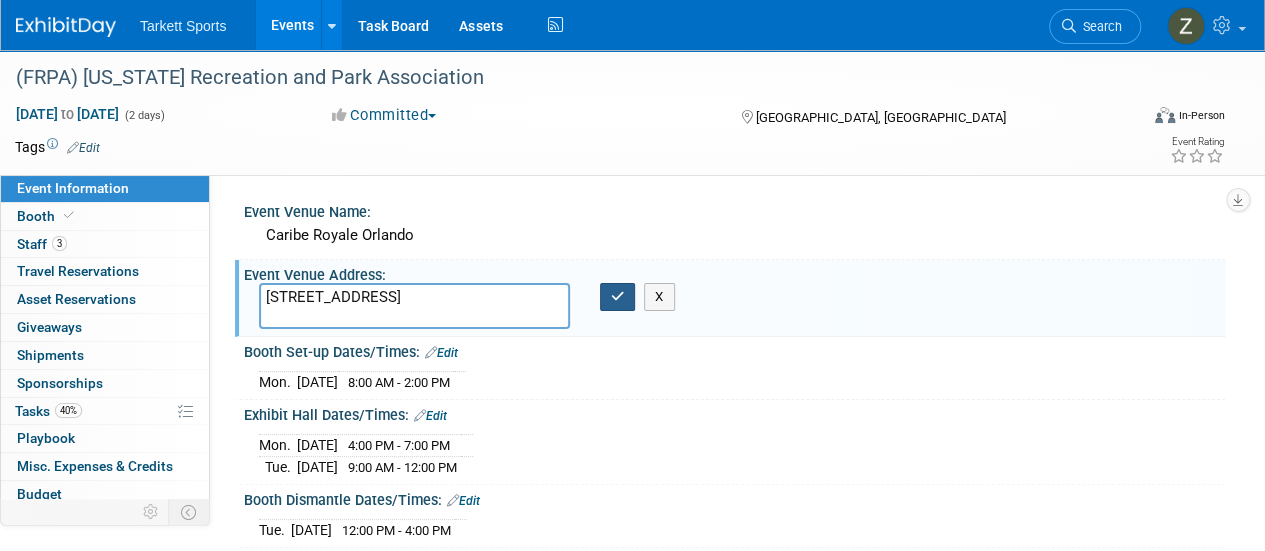 click at bounding box center (618, 297) 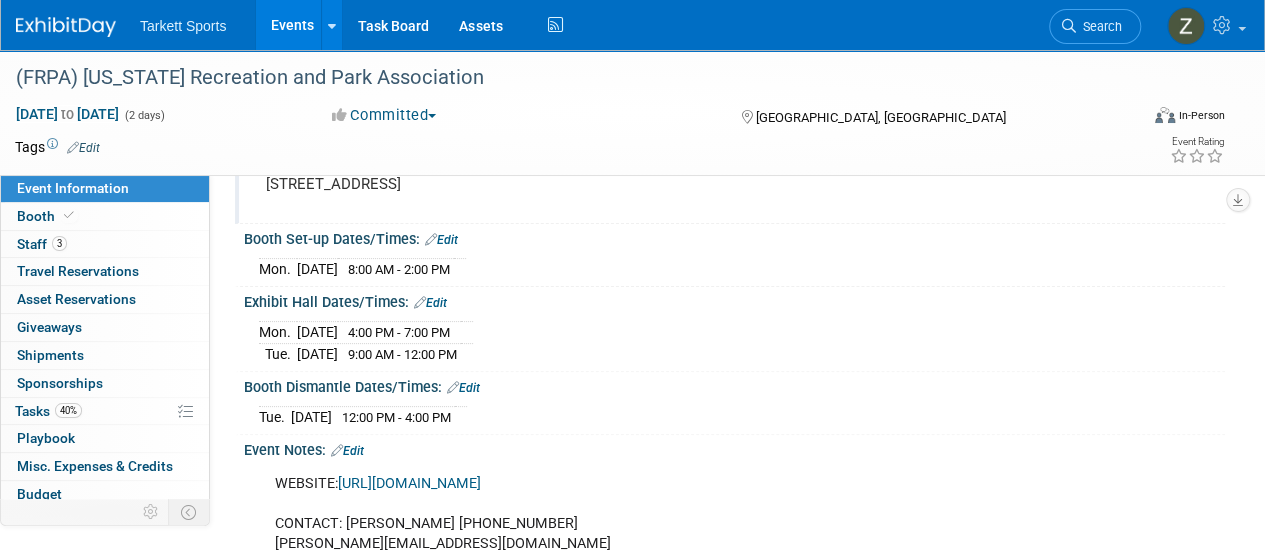 scroll, scrollTop: 107, scrollLeft: 0, axis: vertical 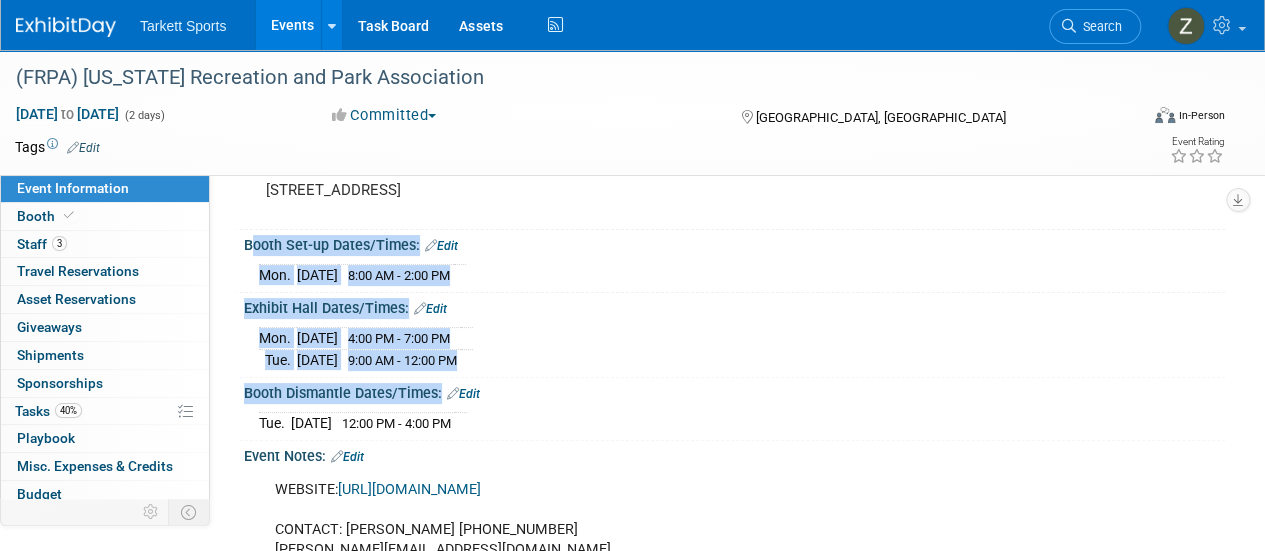 drag, startPoint x: 244, startPoint y: 242, endPoint x: 520, endPoint y: 416, distance: 326.26984 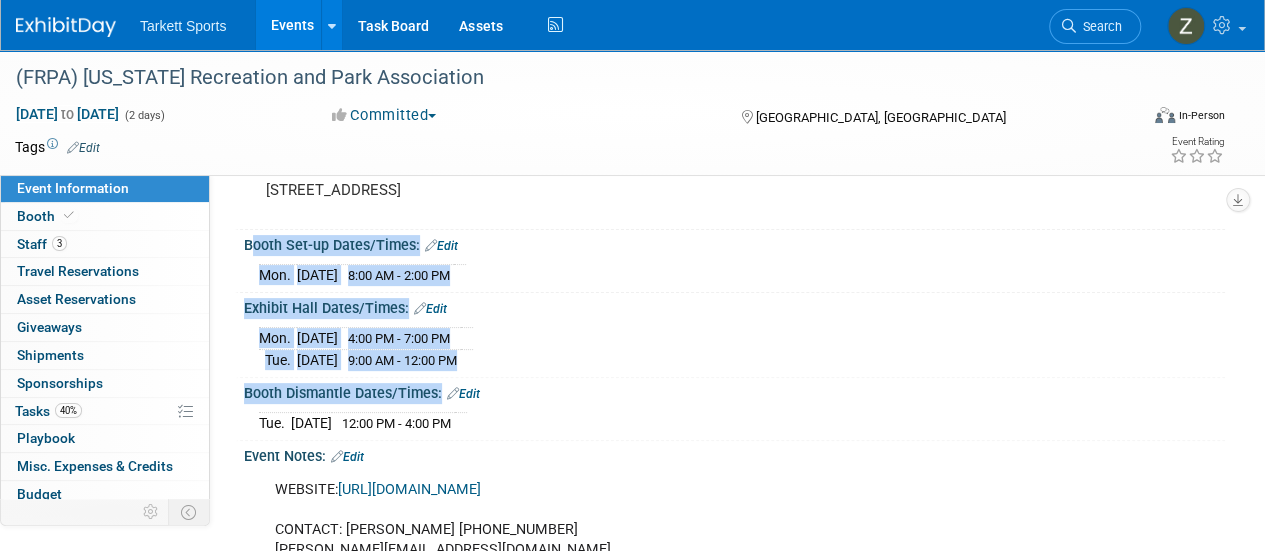 click on "[DATE]
12:00 PM -
4:00 PM" at bounding box center (734, 420) 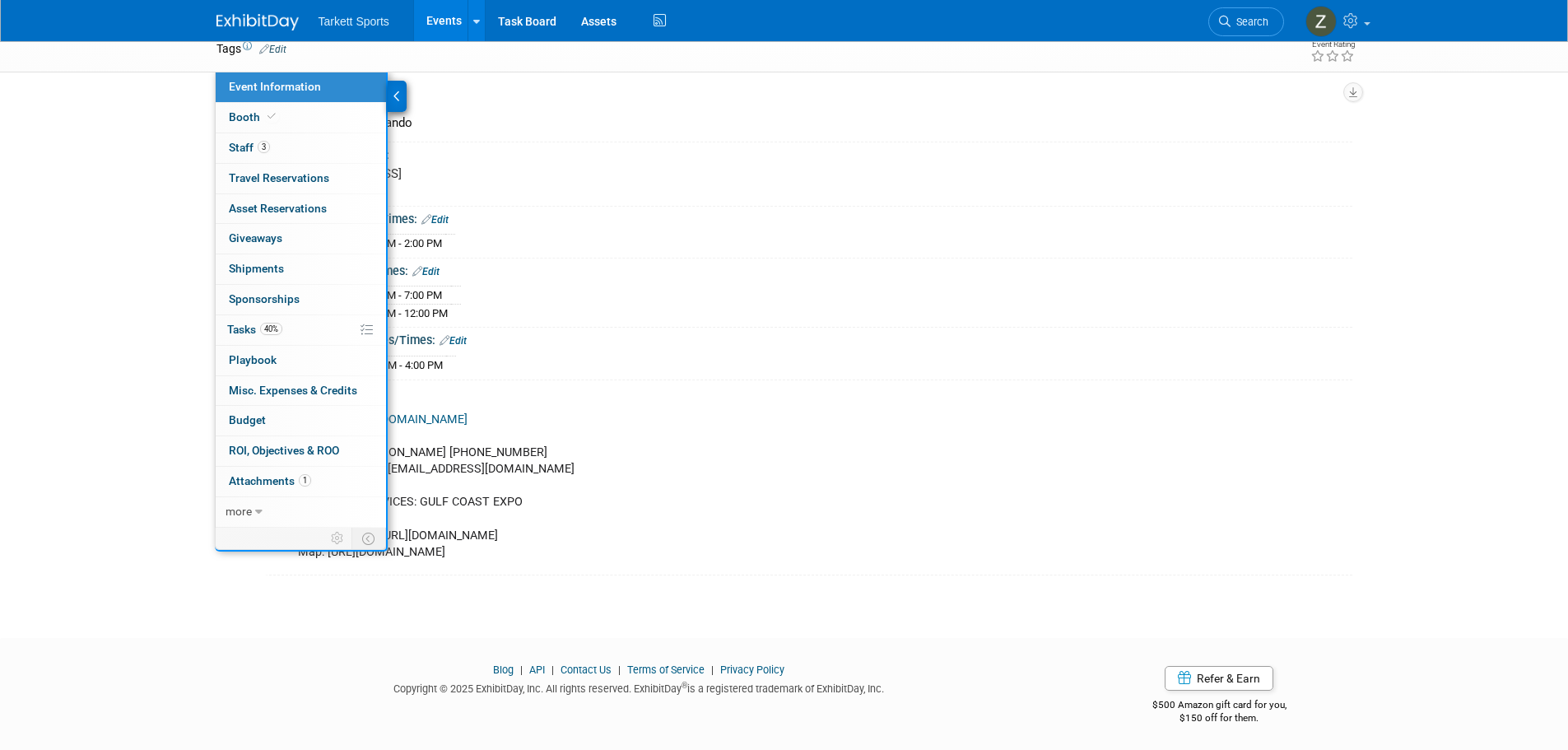 scroll, scrollTop: 16, scrollLeft: 0, axis: vertical 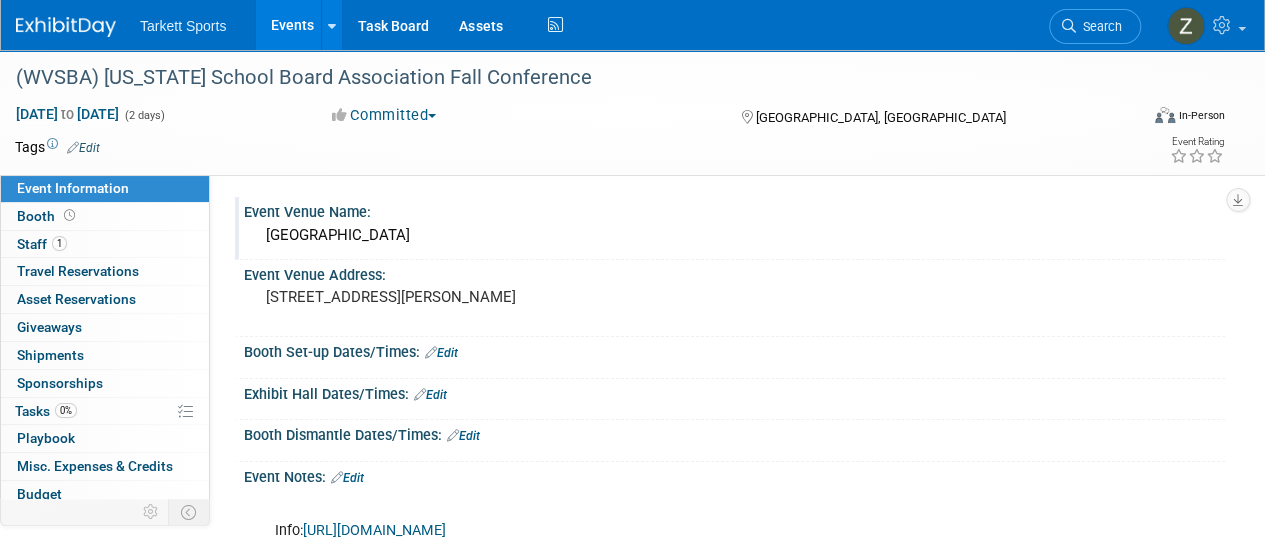 drag, startPoint x: 1088, startPoint y: 223, endPoint x: 1044, endPoint y: 219, distance: 44.181442 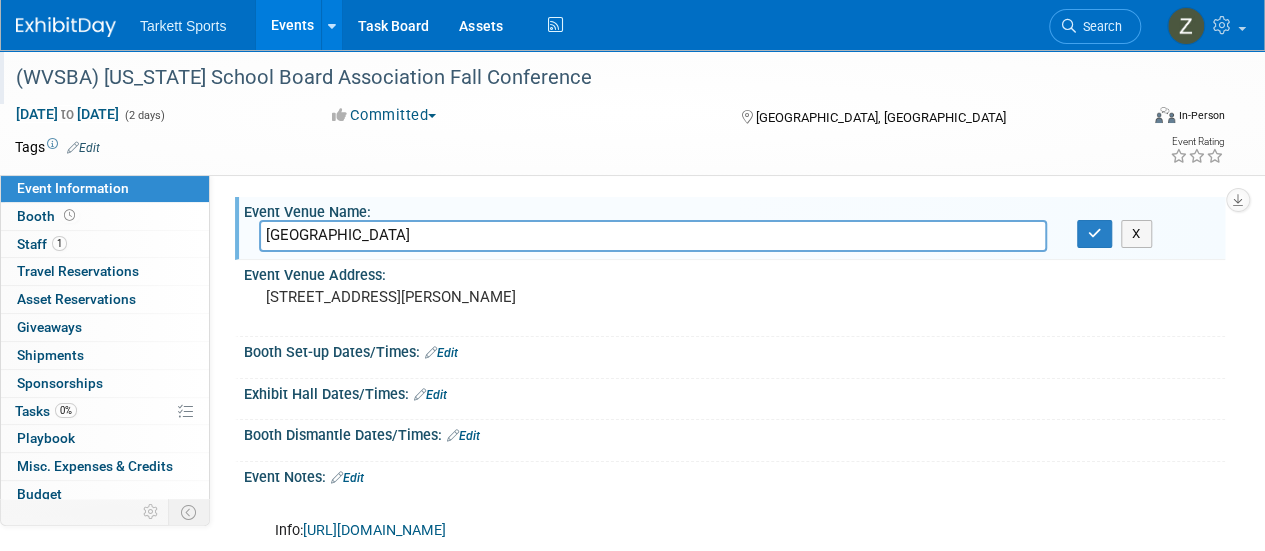 click on "(WVSBA) West Virginia School Board Association Fall Conference" at bounding box center [565, 78] 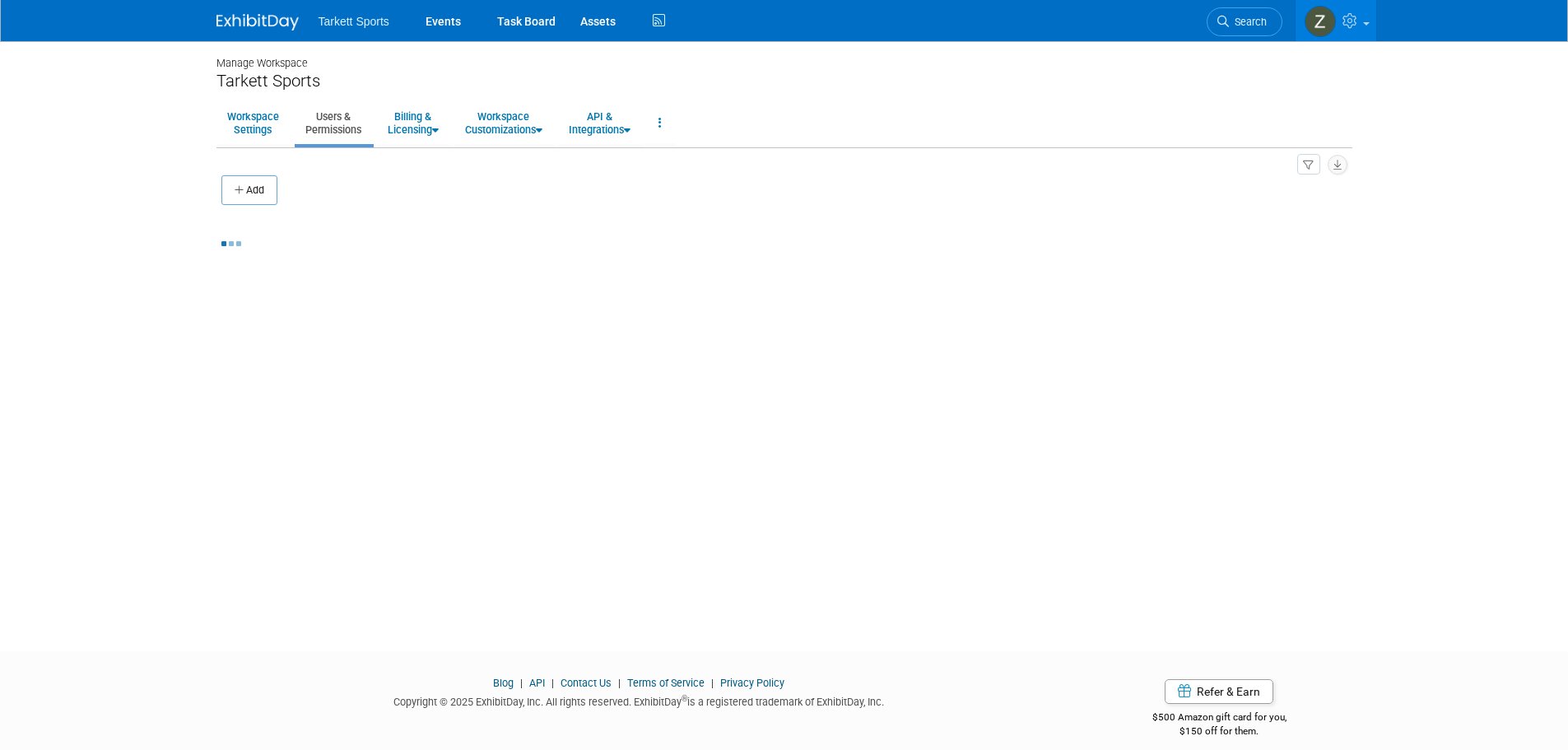 scroll, scrollTop: 0, scrollLeft: 0, axis: both 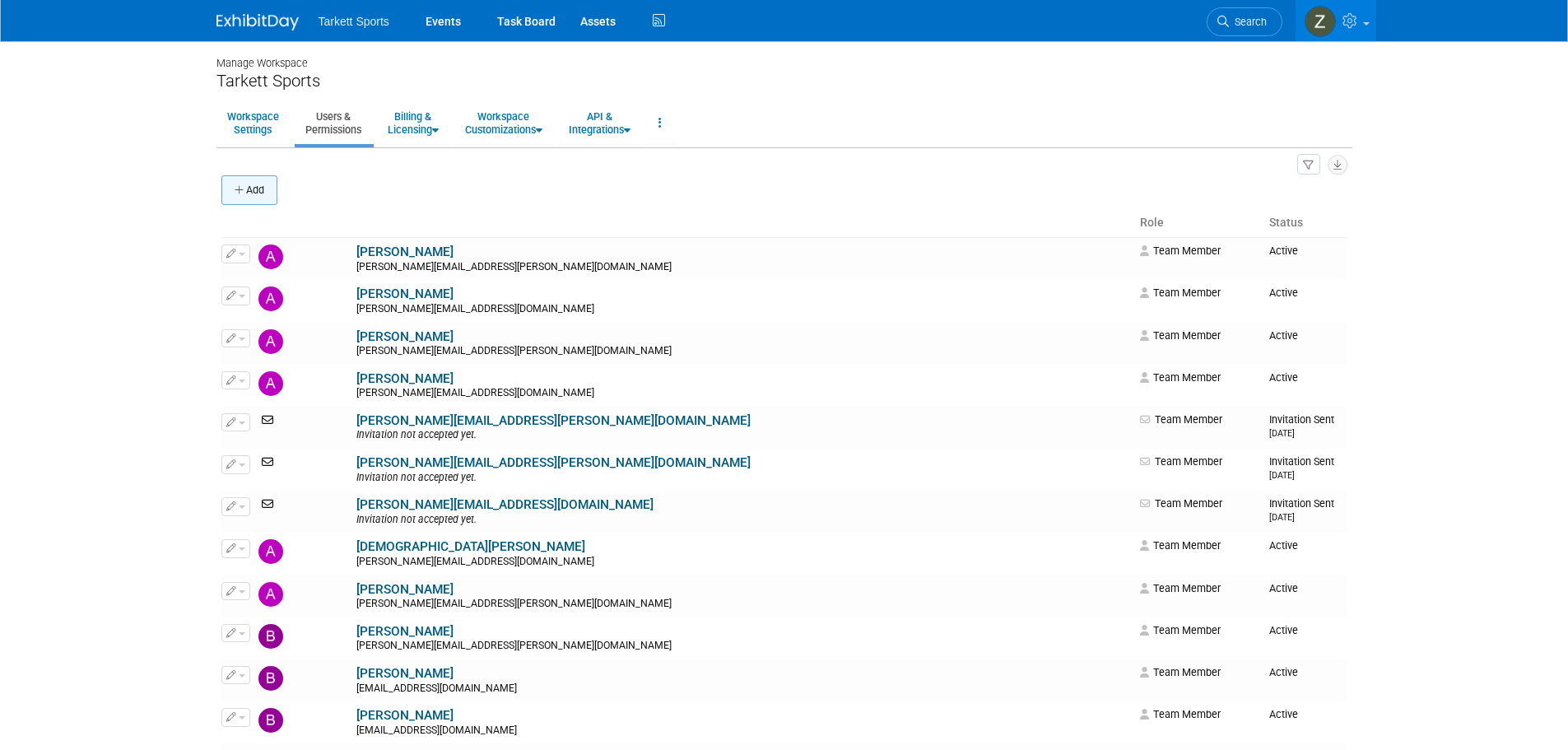click at bounding box center [240, 190] 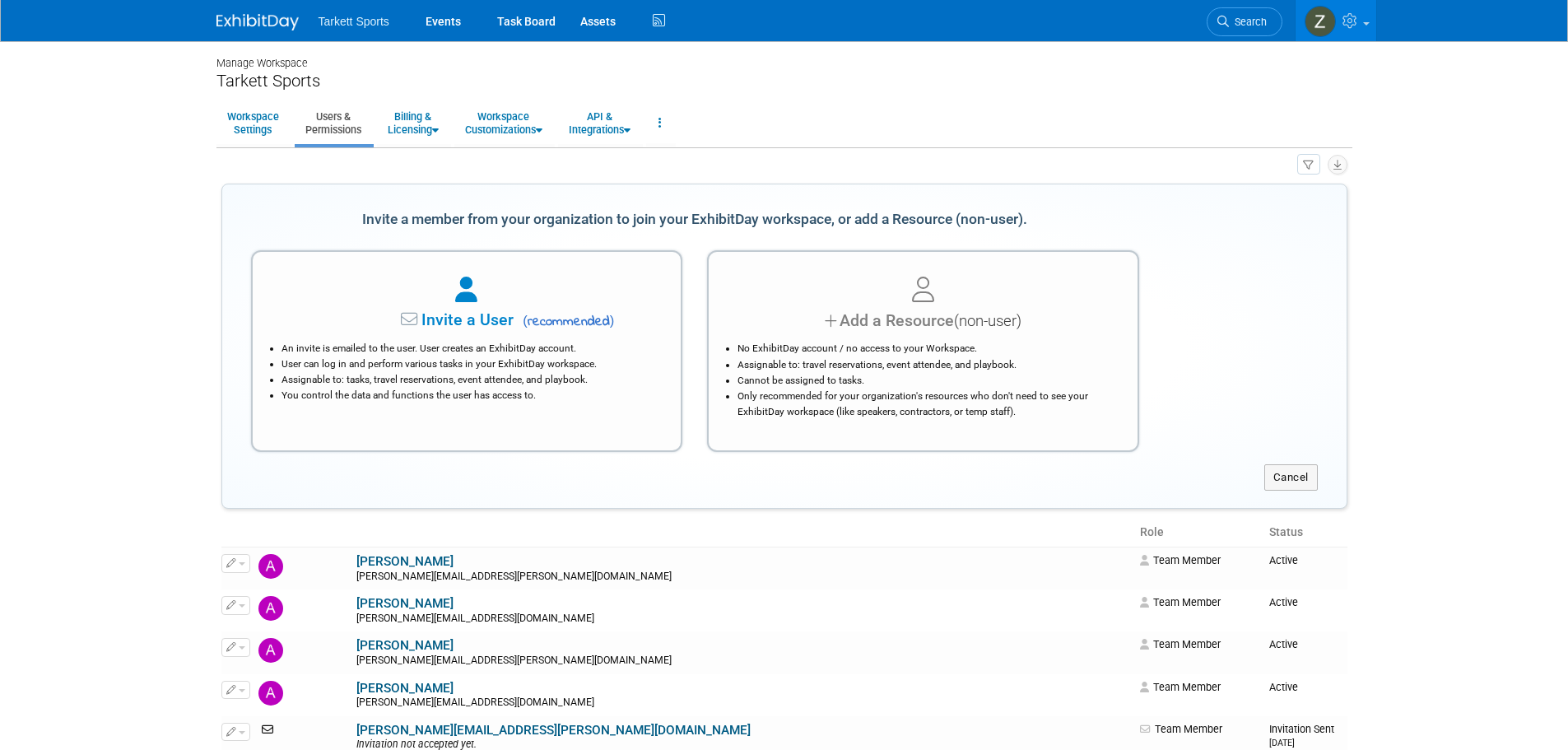 drag, startPoint x: 472, startPoint y: 345, endPoint x: 314, endPoint y: 335, distance: 158.31614 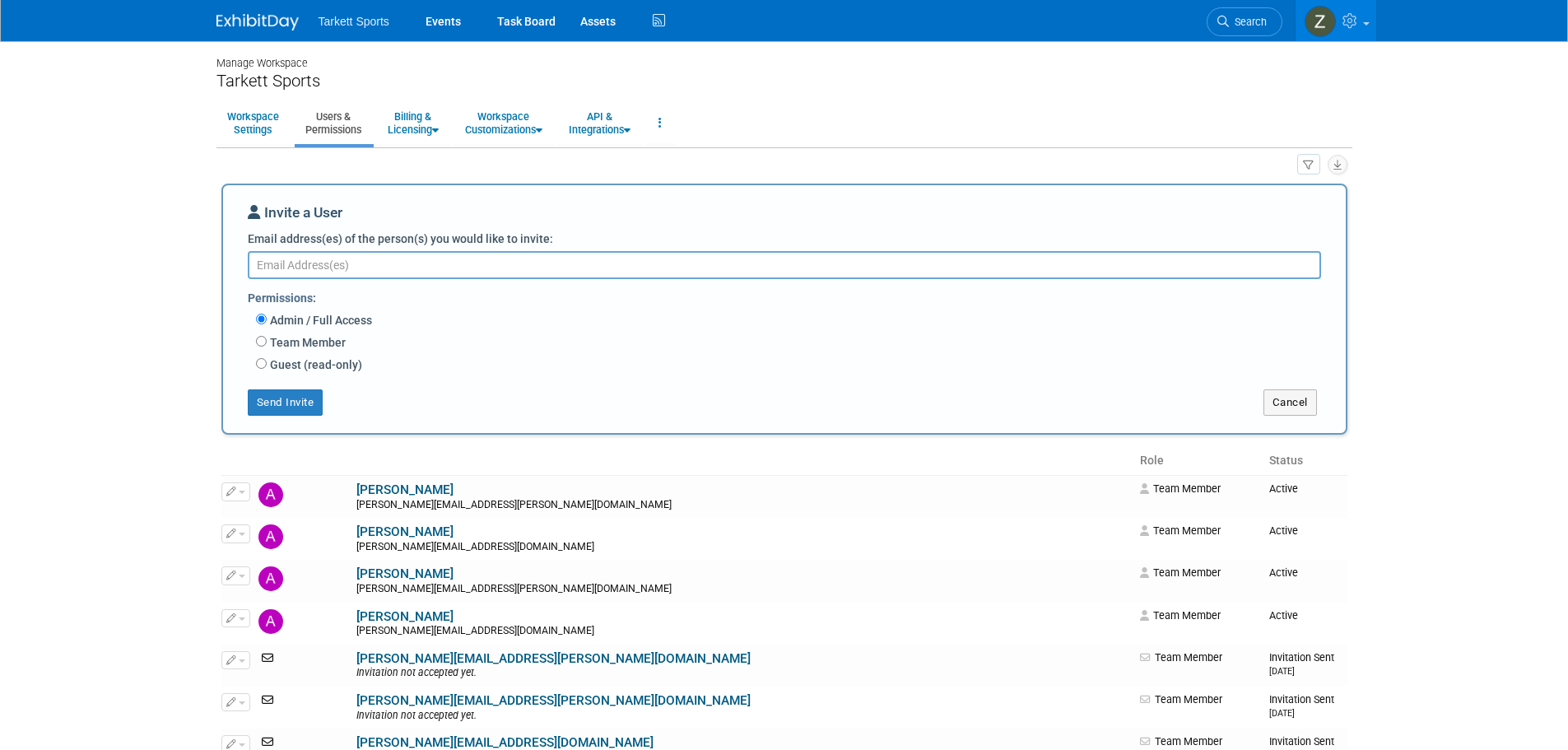 click on "Team Member" at bounding box center (306, 342) 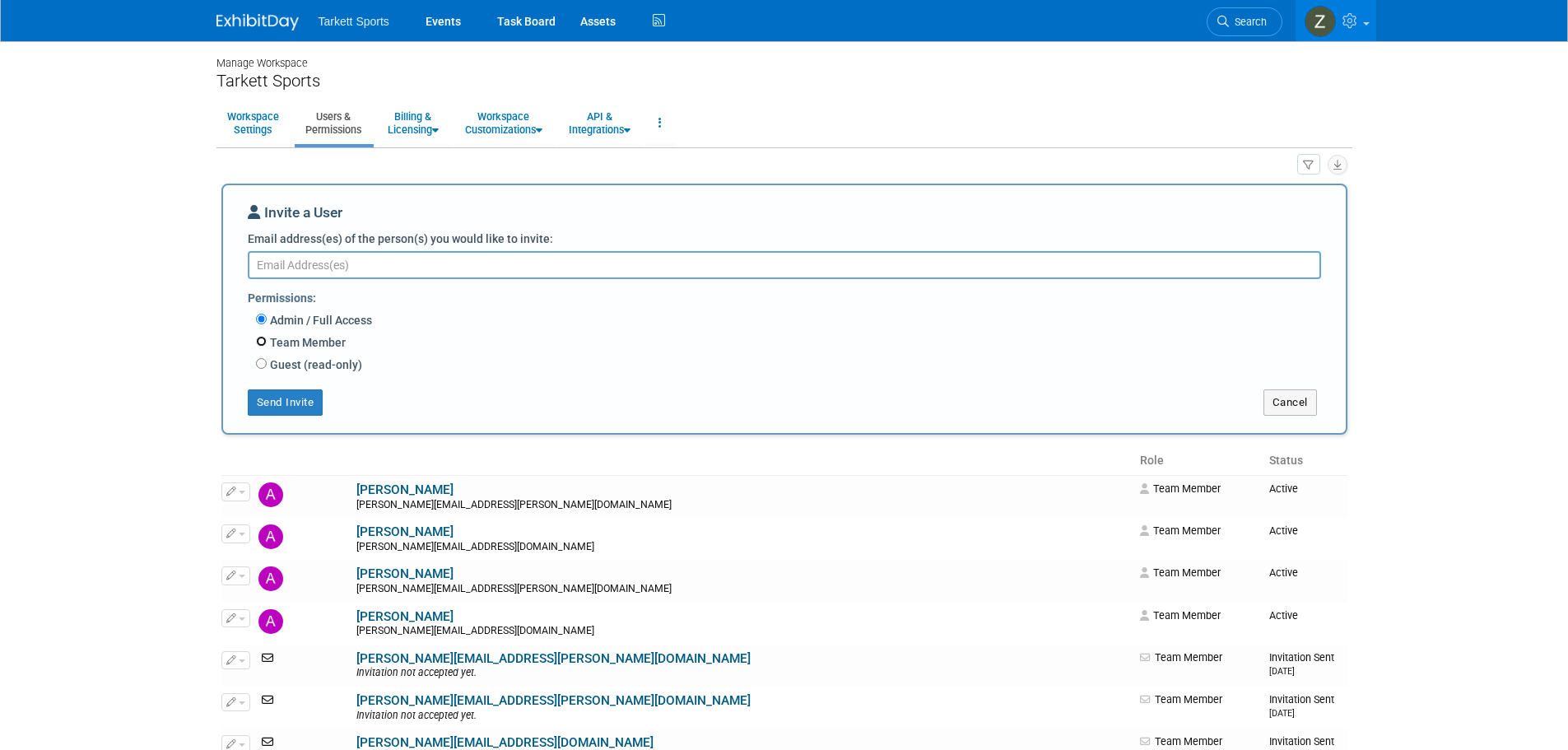 click on "Team Member" at bounding box center [261, 341] 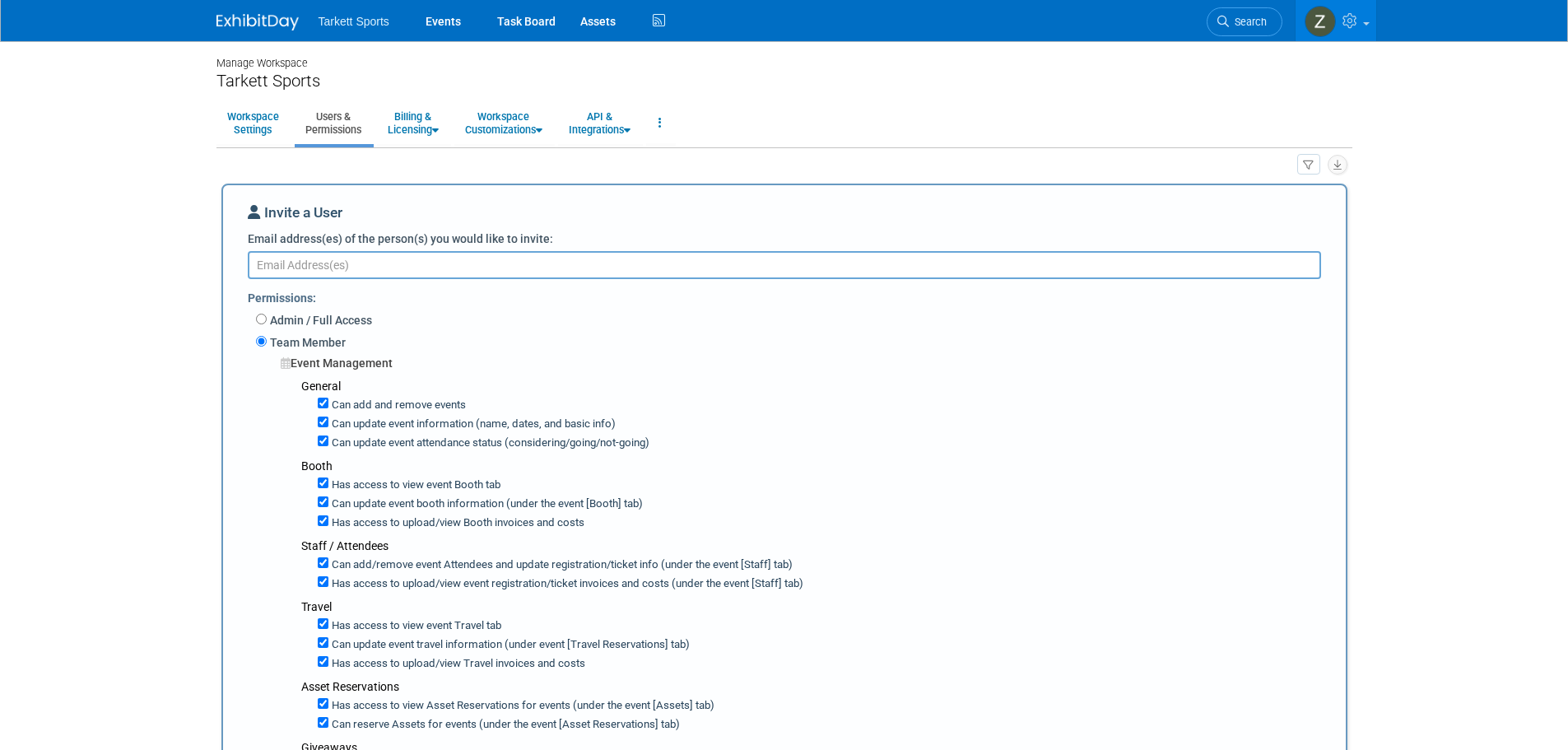 click on "Can add and remove events" at bounding box center [397, 405] 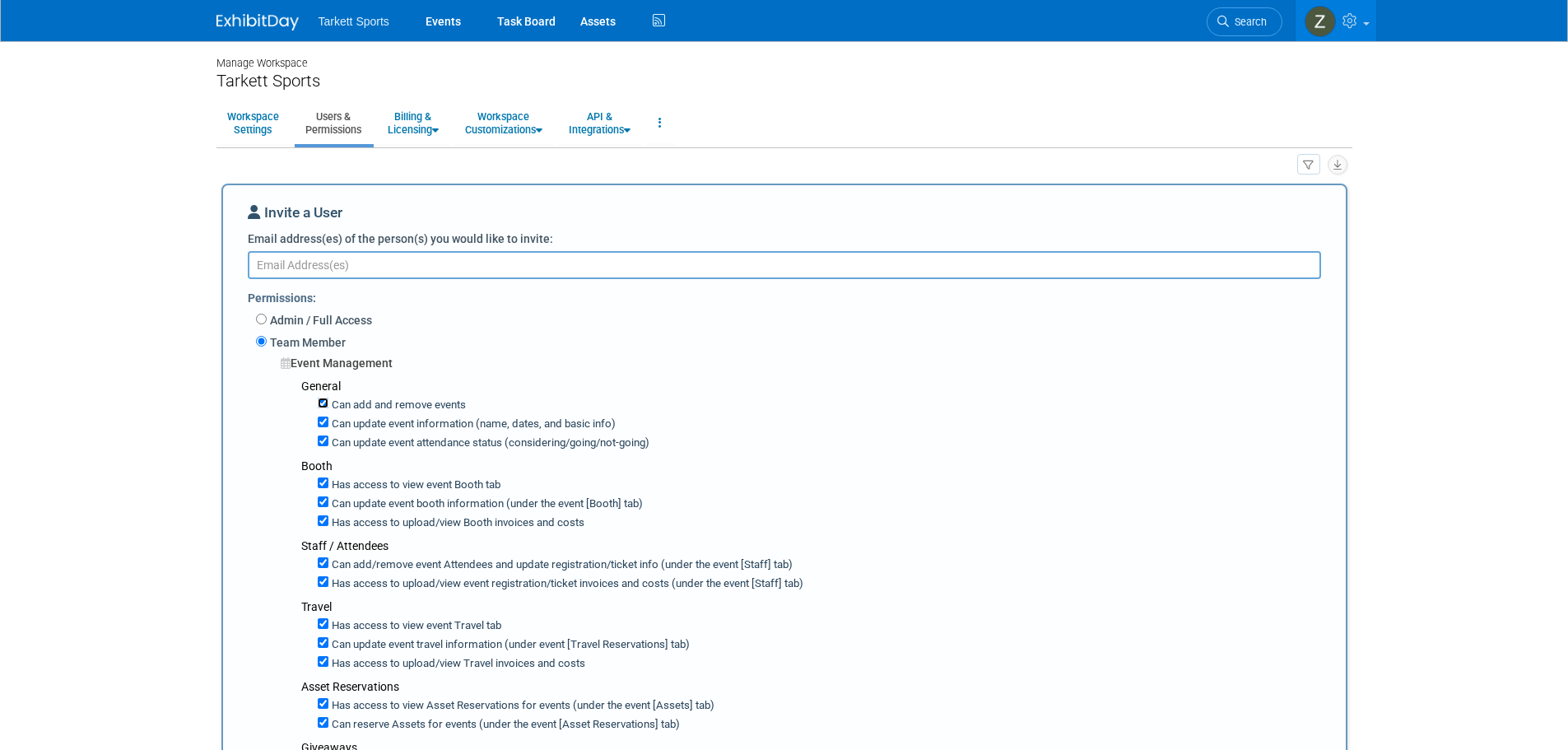 click on "Can add and remove events" at bounding box center [323, 403] 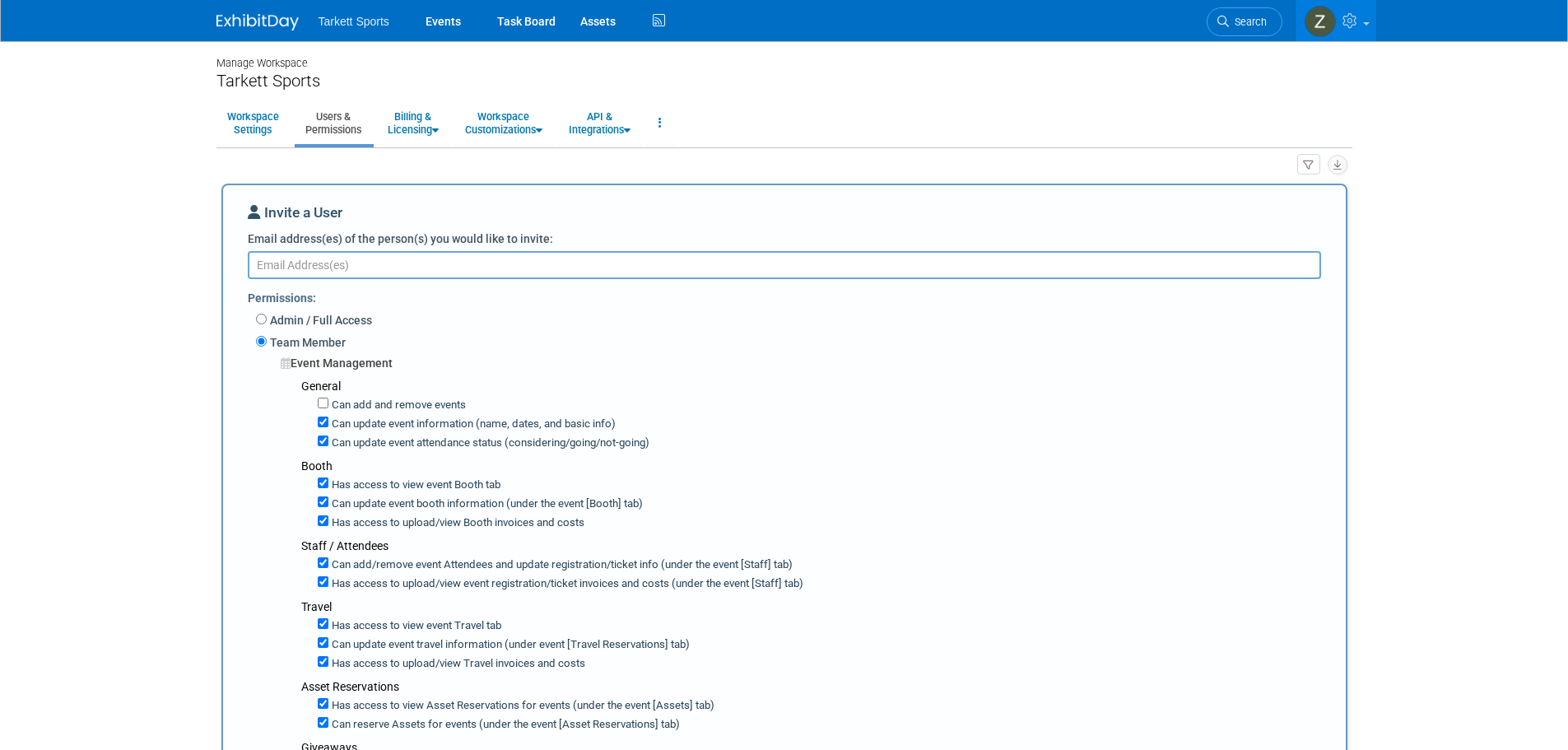 click on "Email address(es) of the person(s) you would like to invite:" at bounding box center (784, 265) 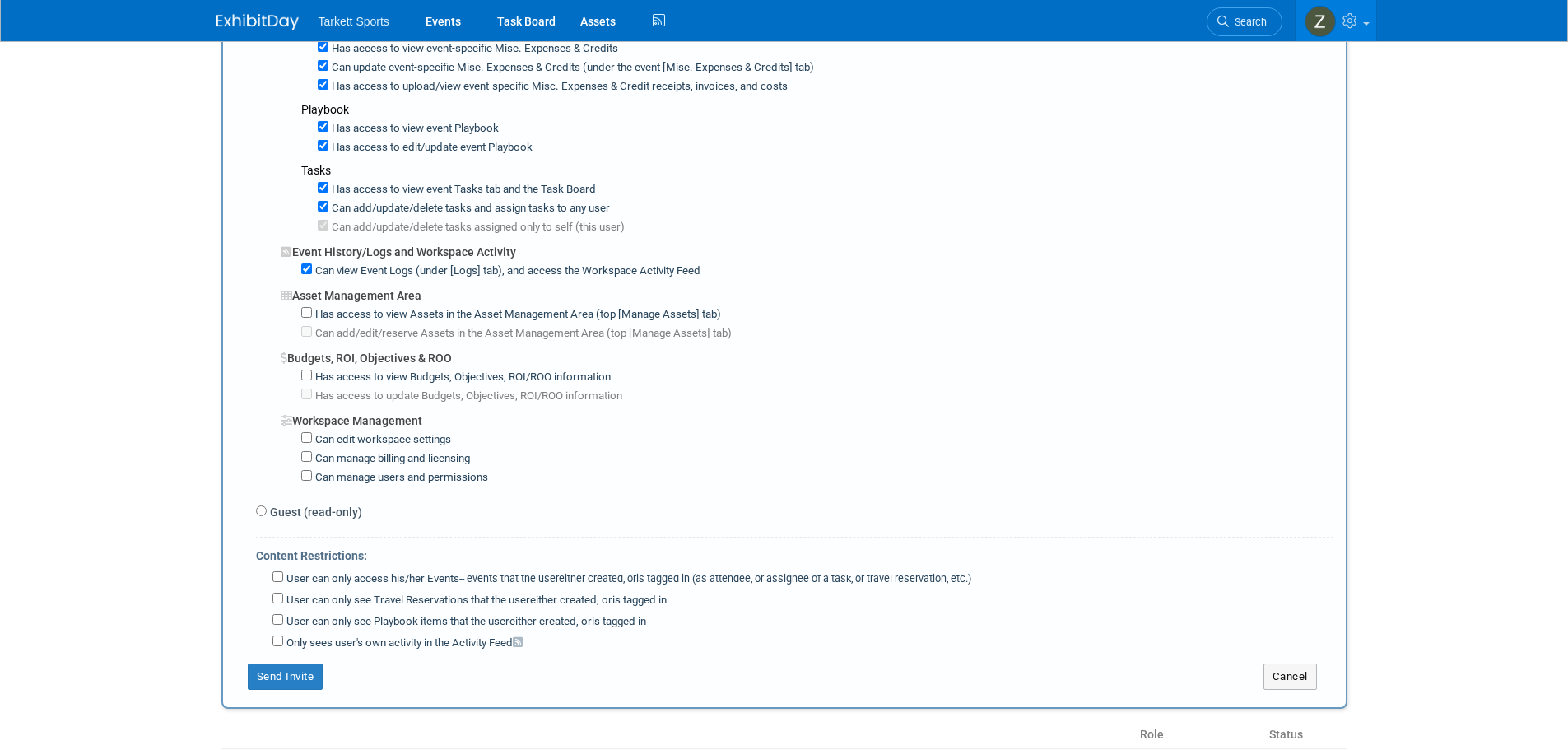 scroll, scrollTop: 1070, scrollLeft: 0, axis: vertical 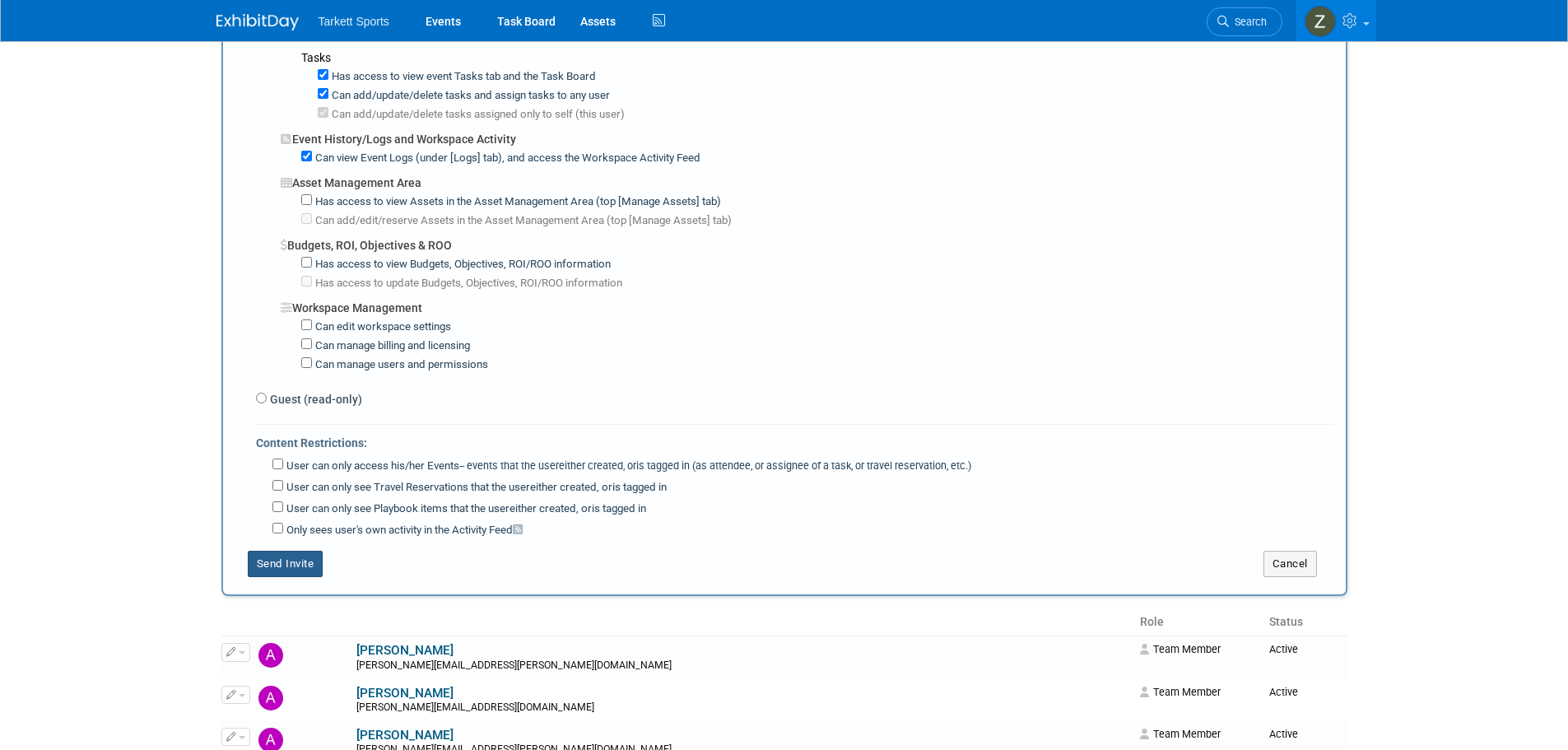 type on "dan.harrison@tarkettsports.com" 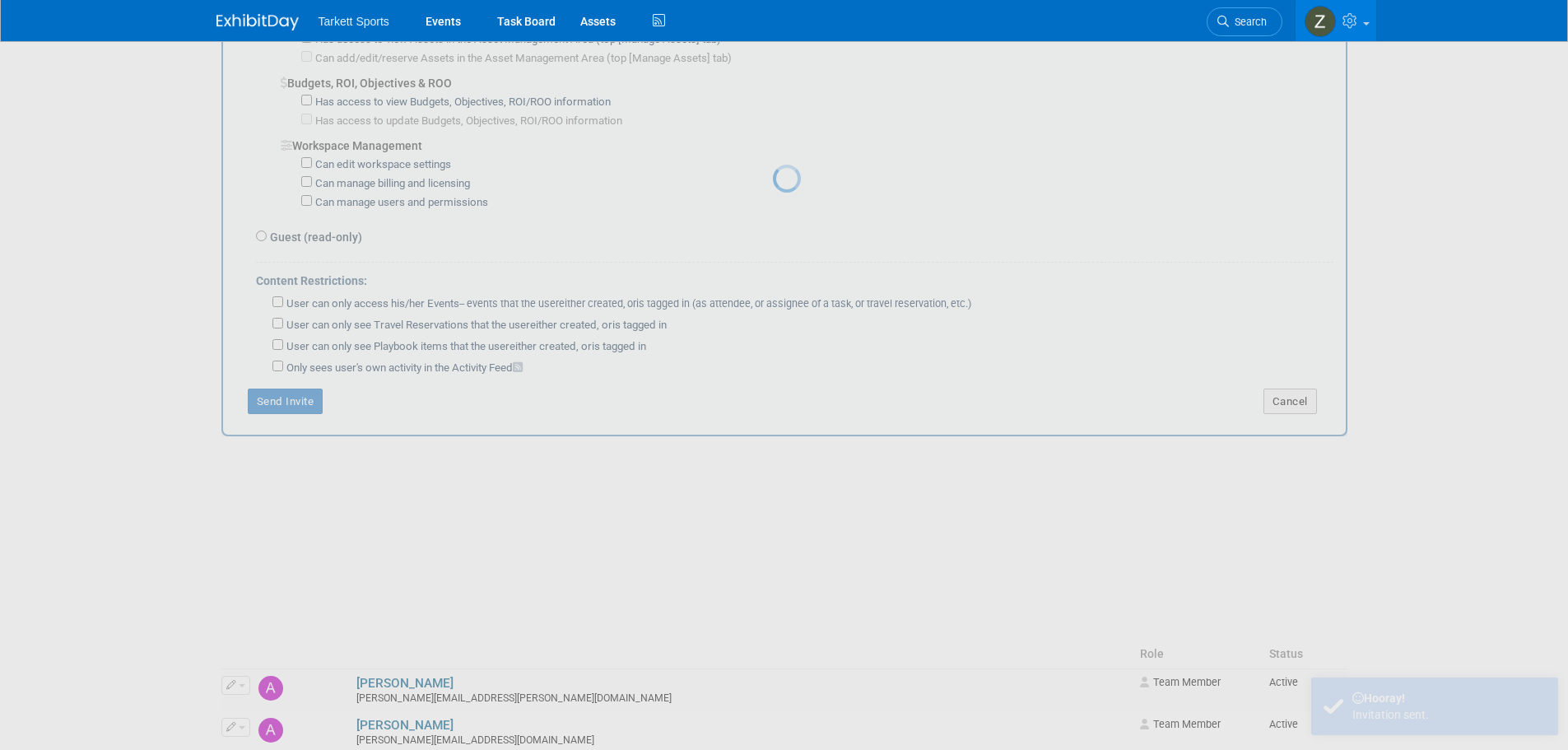 scroll, scrollTop: 0, scrollLeft: 0, axis: both 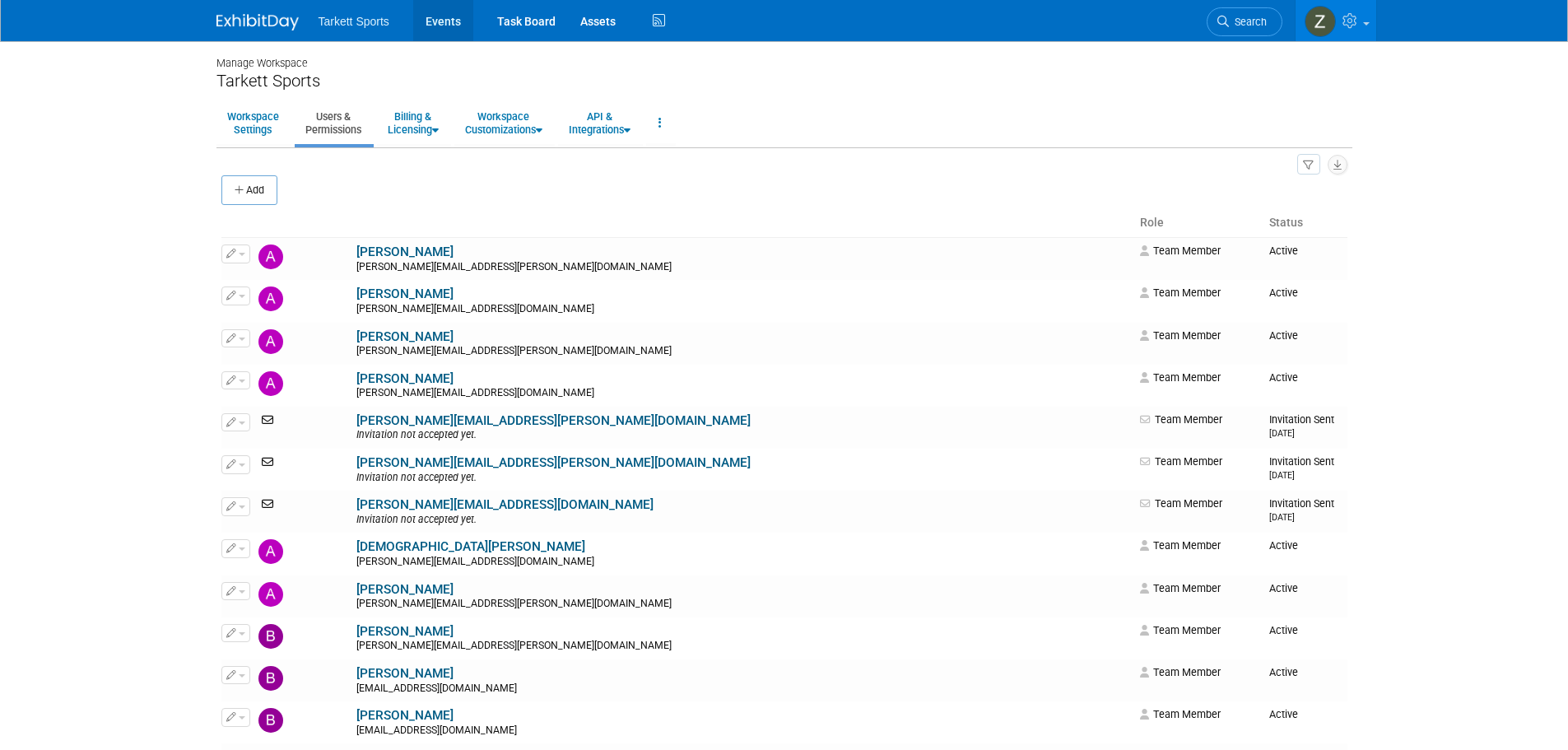 click on "Events" at bounding box center (443, 21) 